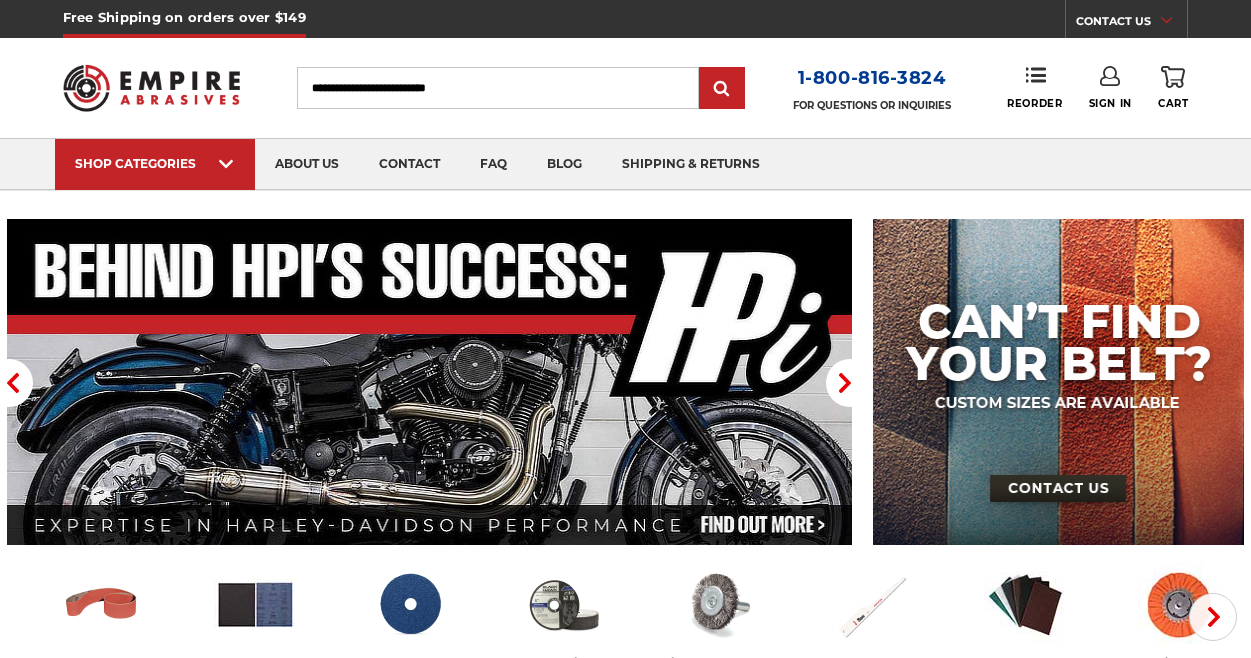 scroll, scrollTop: 0, scrollLeft: 0, axis: both 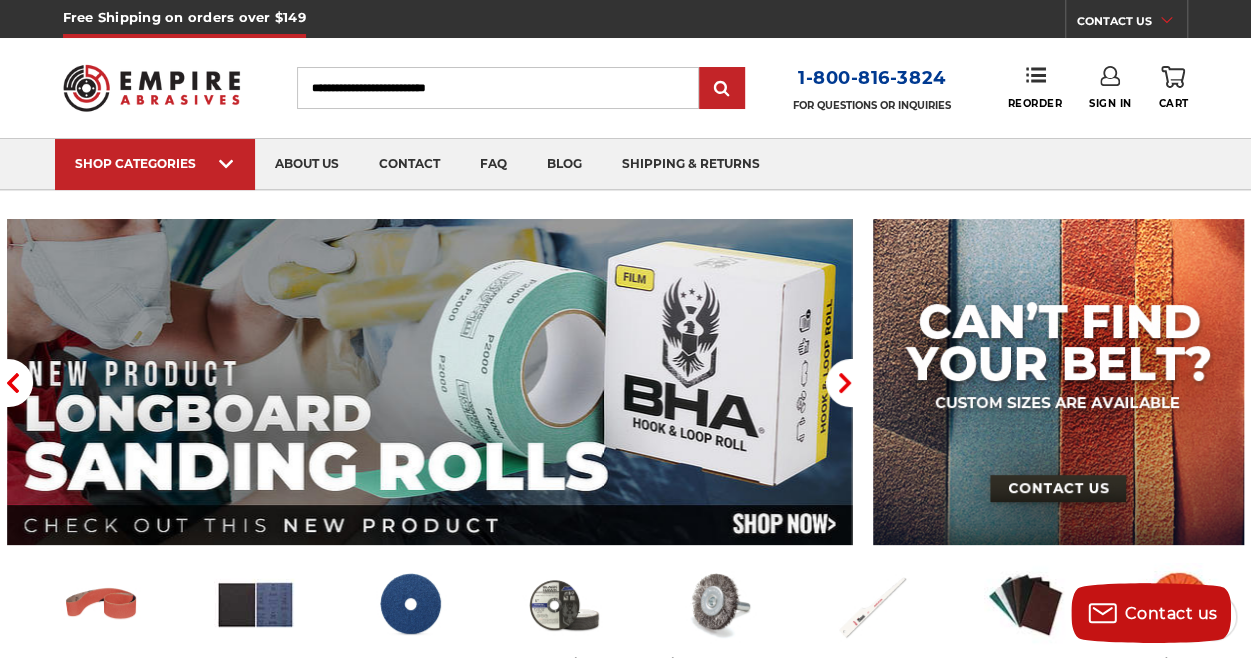 click on "Search" at bounding box center [498, 88] 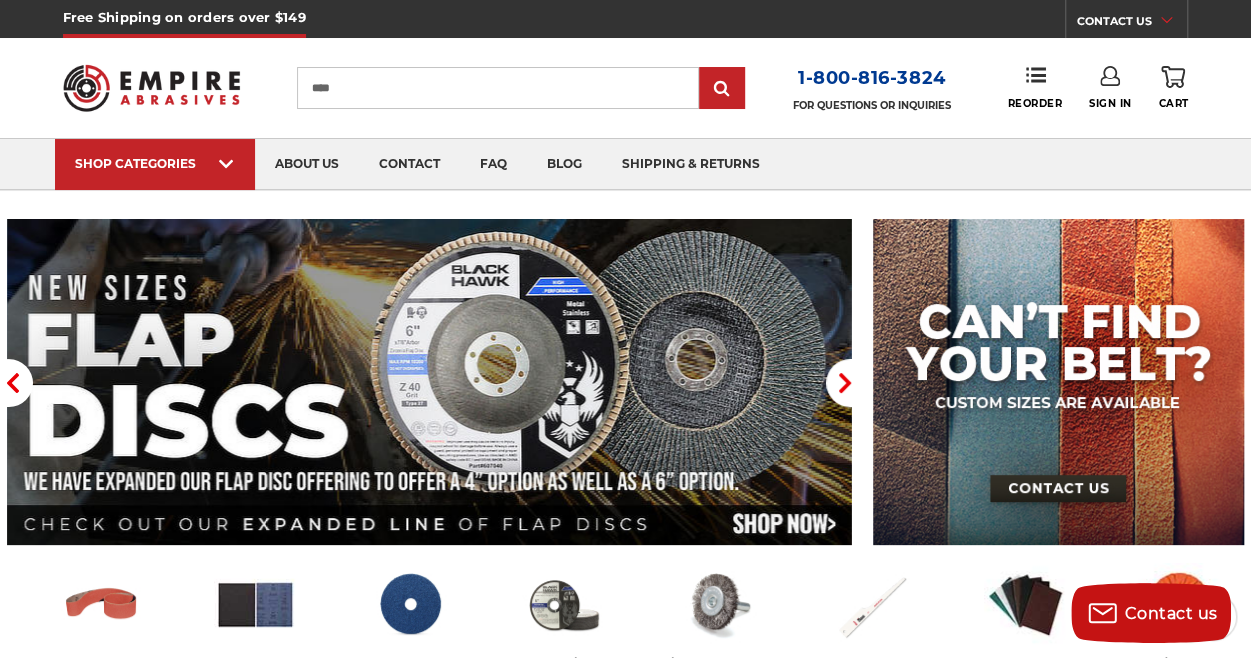 type on "****" 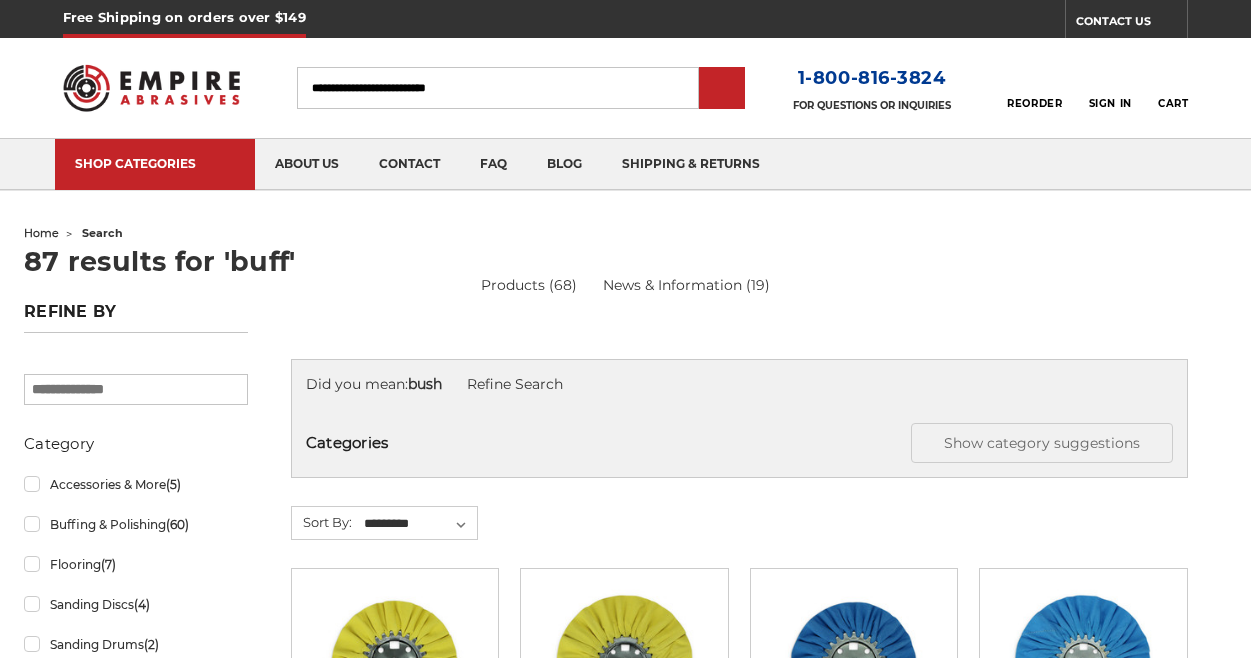 scroll, scrollTop: 0, scrollLeft: 0, axis: both 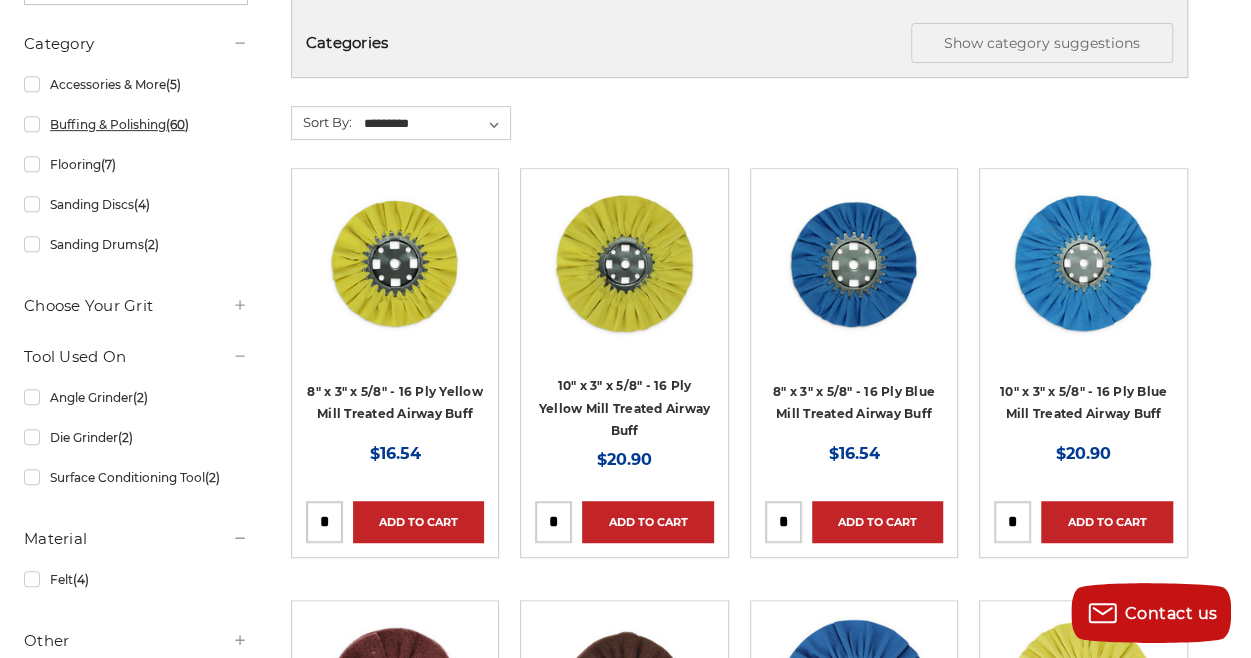 click on "Buffing & Polishing
(60)" at bounding box center [136, 124] 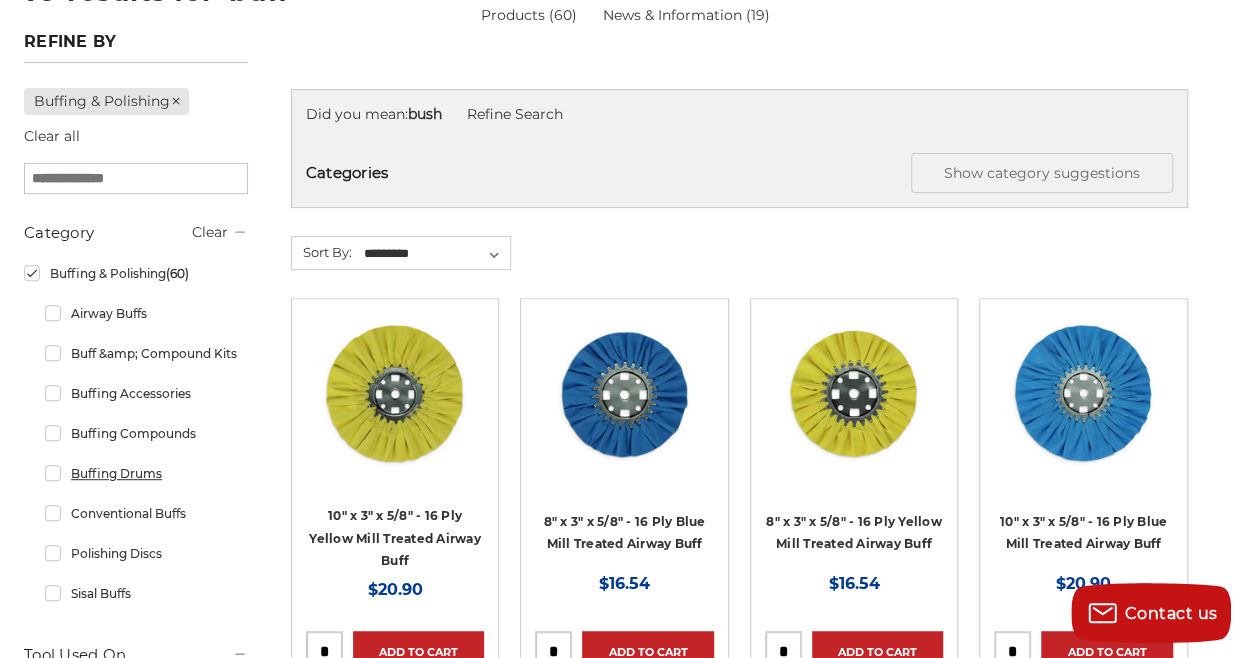 scroll, scrollTop: 300, scrollLeft: 0, axis: vertical 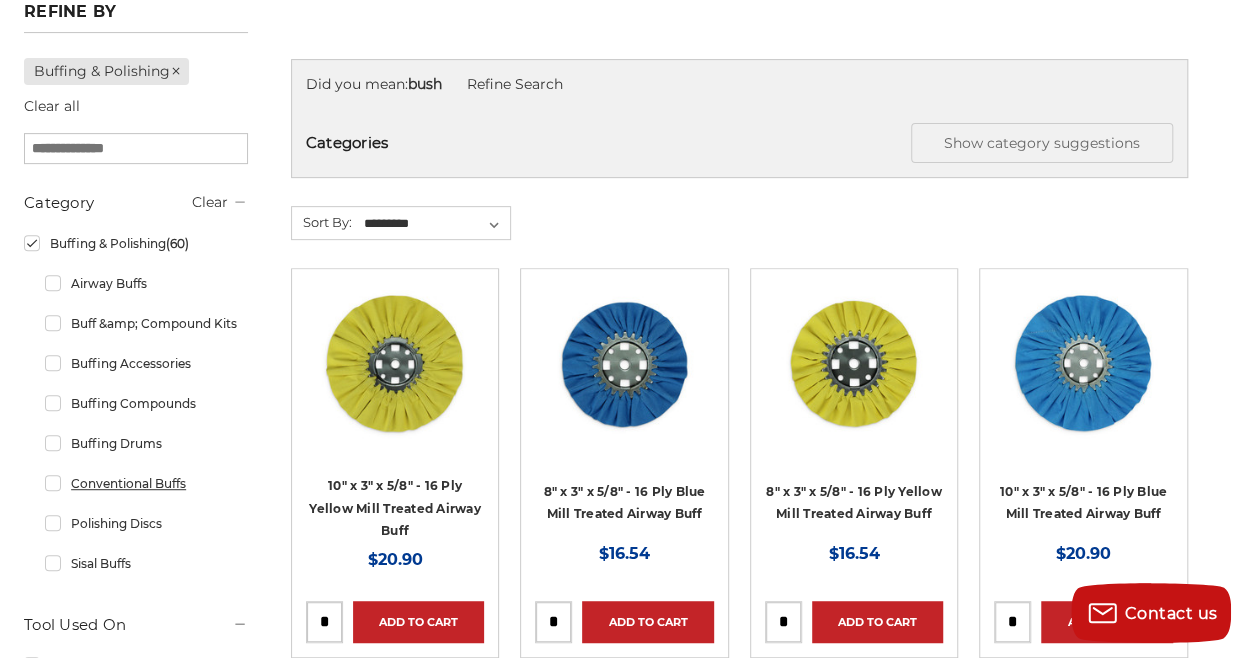 click on "Conventional Buffs" at bounding box center [146, 483] 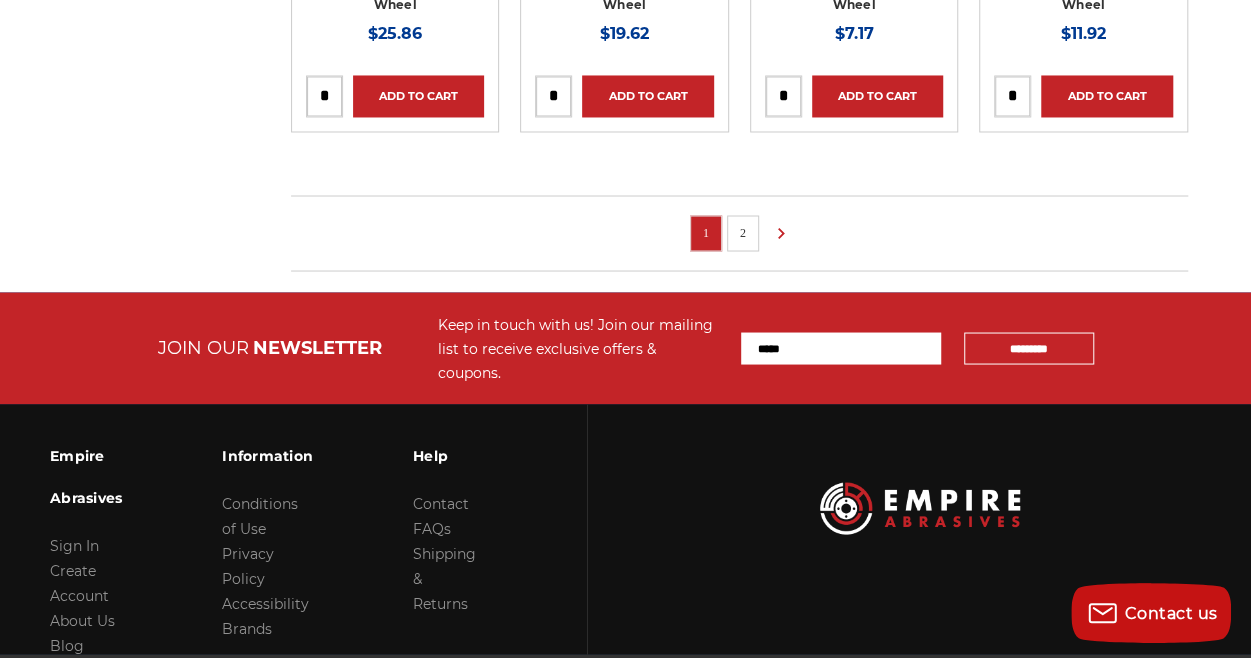 scroll, scrollTop: 1700, scrollLeft: 0, axis: vertical 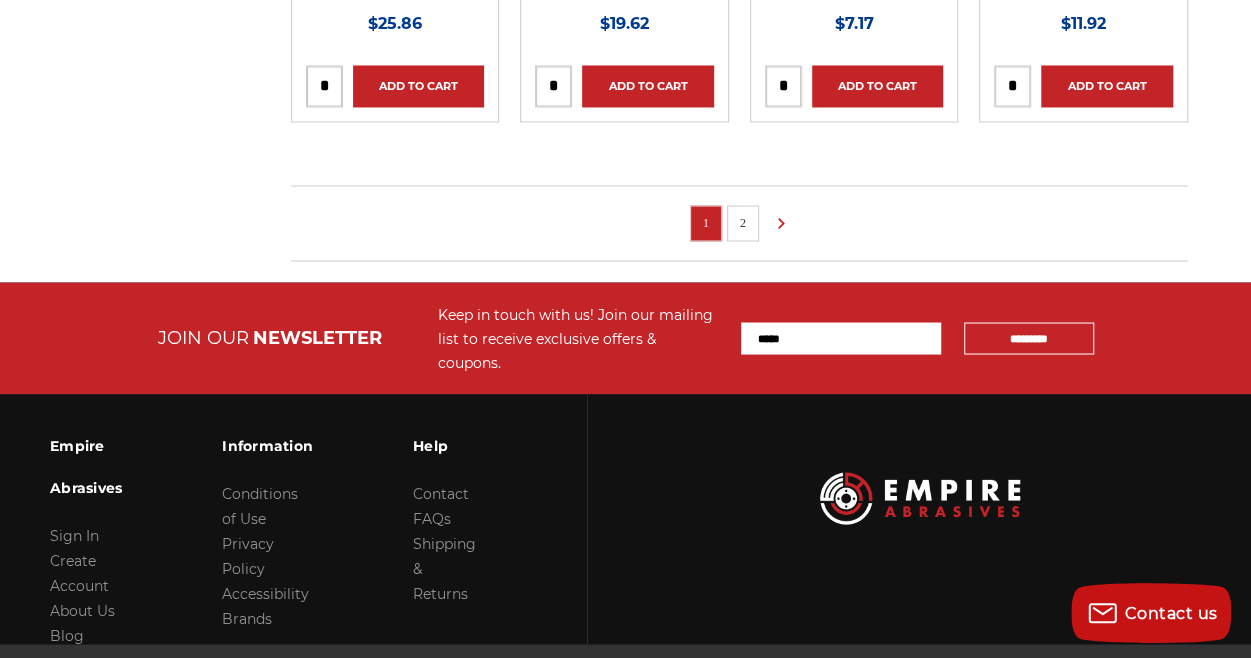 click on "2" at bounding box center [743, 222] 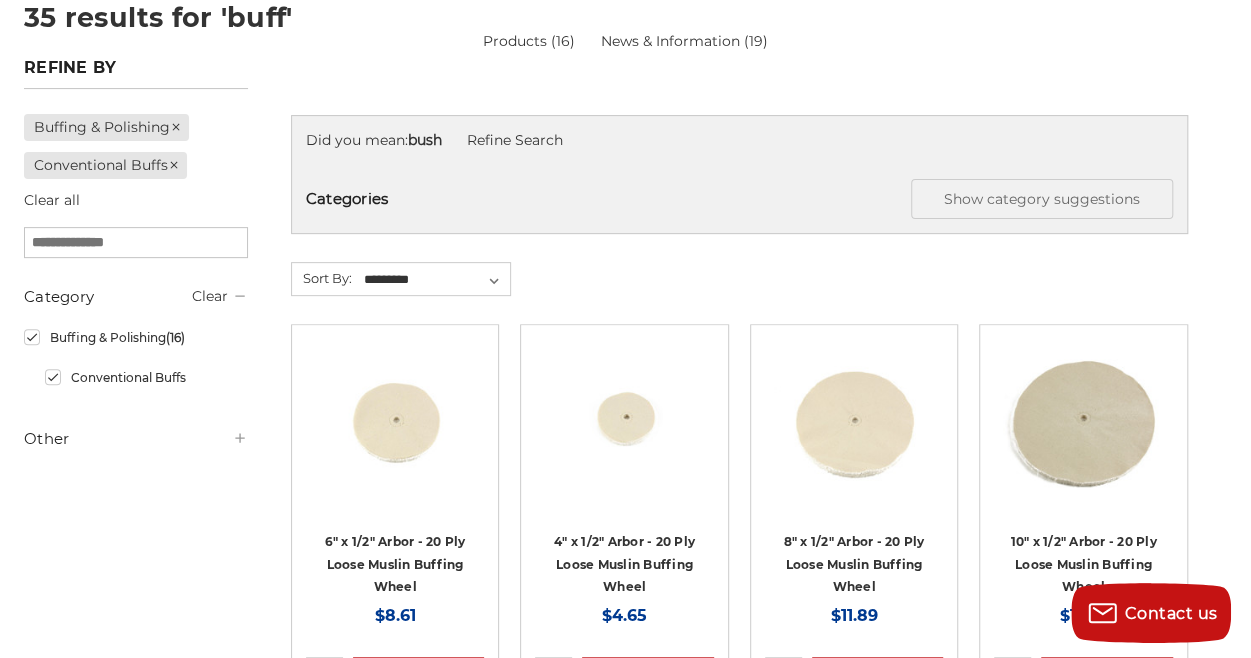 scroll, scrollTop: 300, scrollLeft: 0, axis: vertical 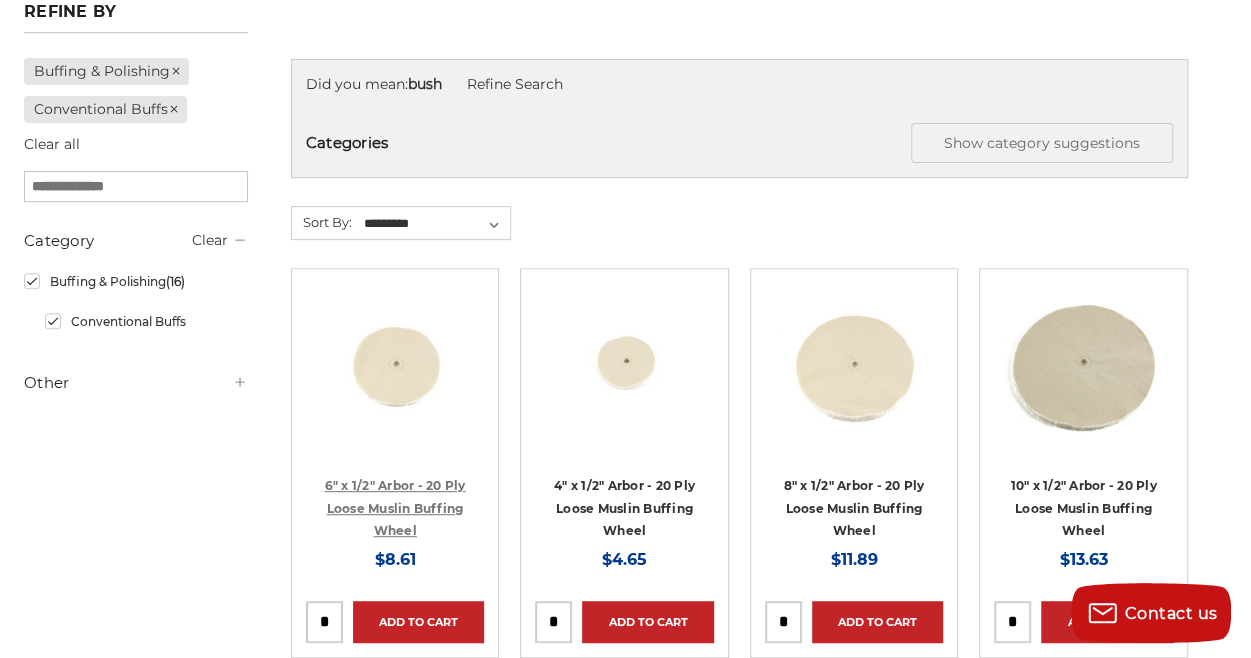 click on "6" x 1/2" Arbor - 20 Ply Loose Muslin Buffing Wheel" at bounding box center (395, 508) 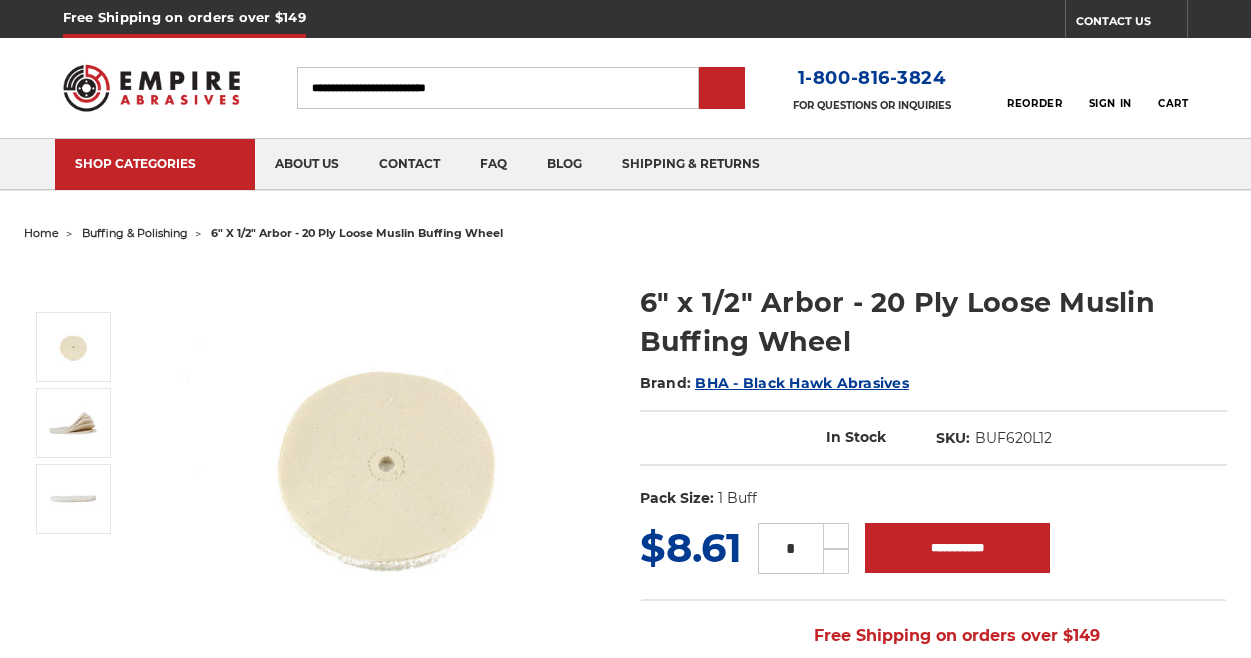 scroll, scrollTop: 0, scrollLeft: 0, axis: both 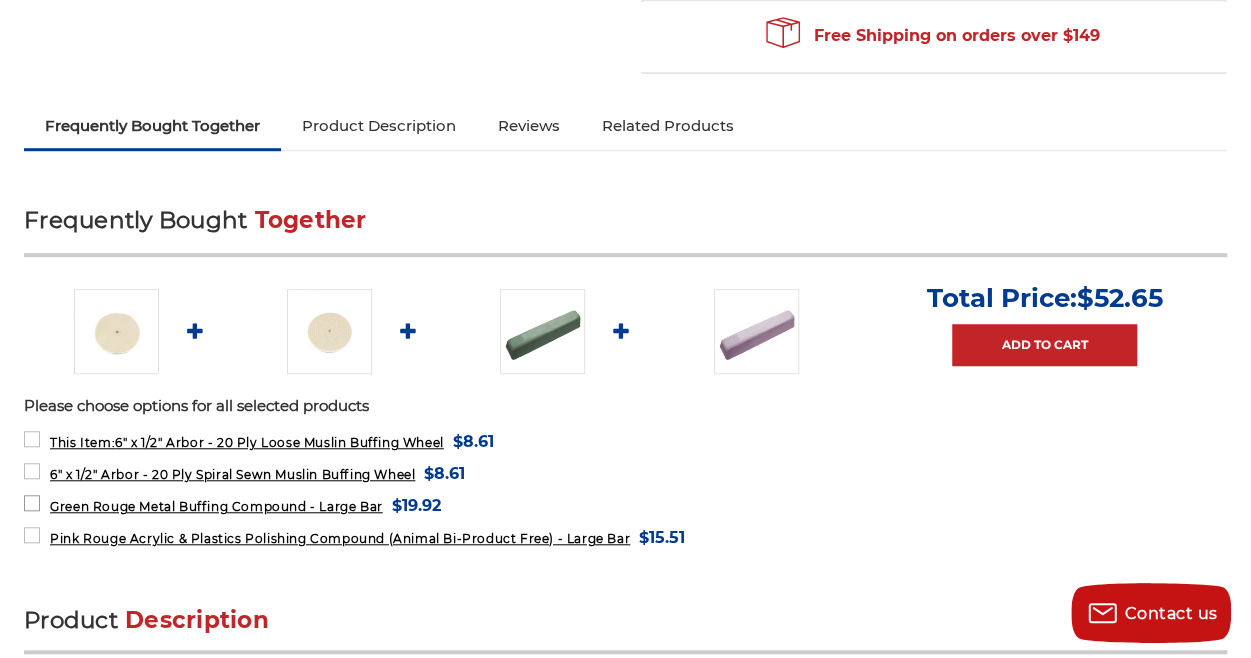 click on "Green Rouge Metal Buffing Compound - Large Bar
MSRP:
Was:
Now:
$19.92
(You save
)" at bounding box center [232, 505] 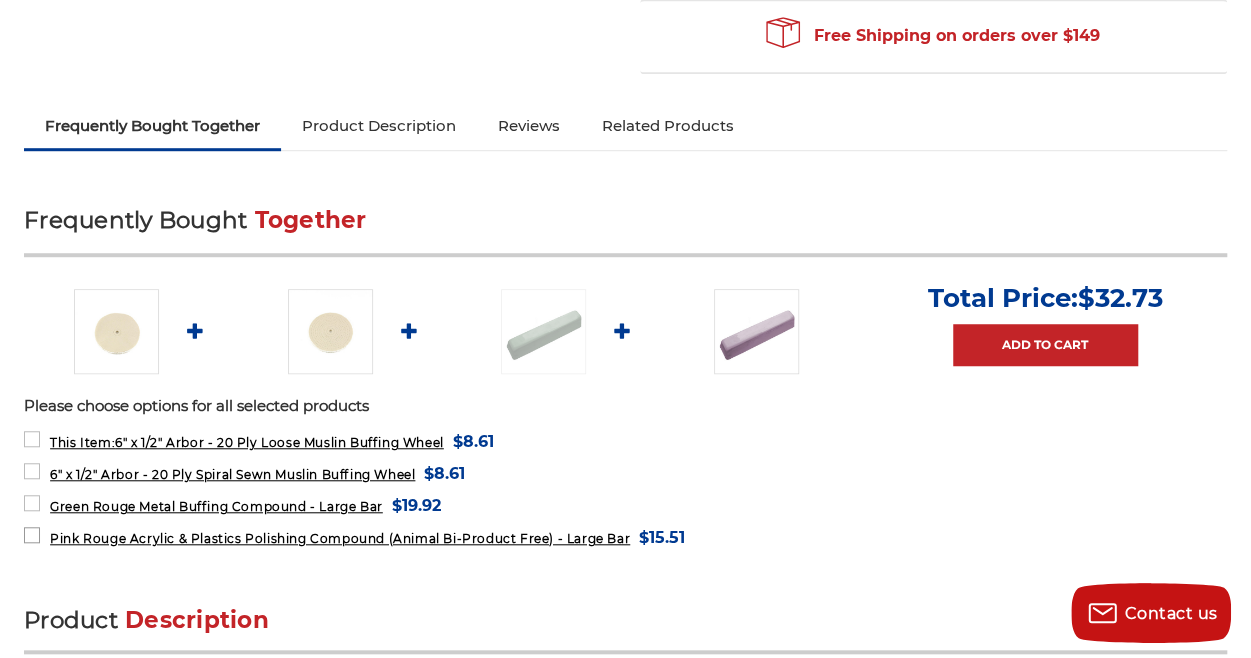 click on "Pink Rouge Acrylic & Plastics Polishing Compound (Animal Bi-Product Free) - Large Bar
MSRP:
Was:
Now:
$15.51
(You save
)" at bounding box center (354, 537) 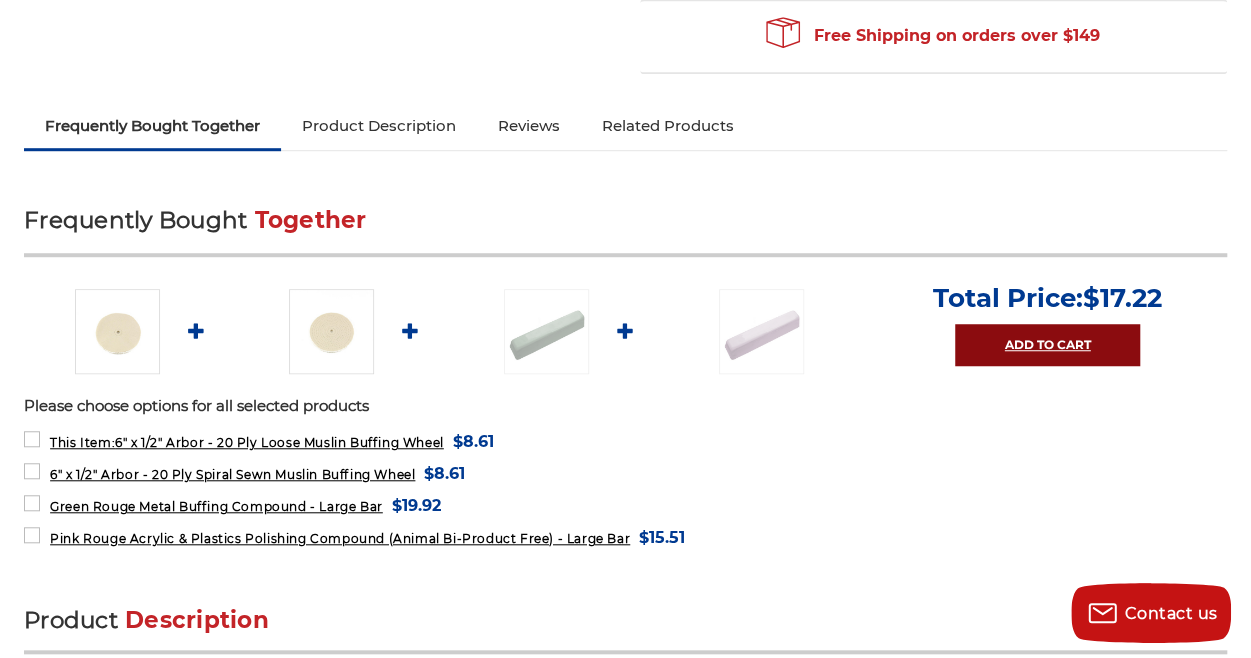 click on "Add to Cart" at bounding box center (1047, 345) 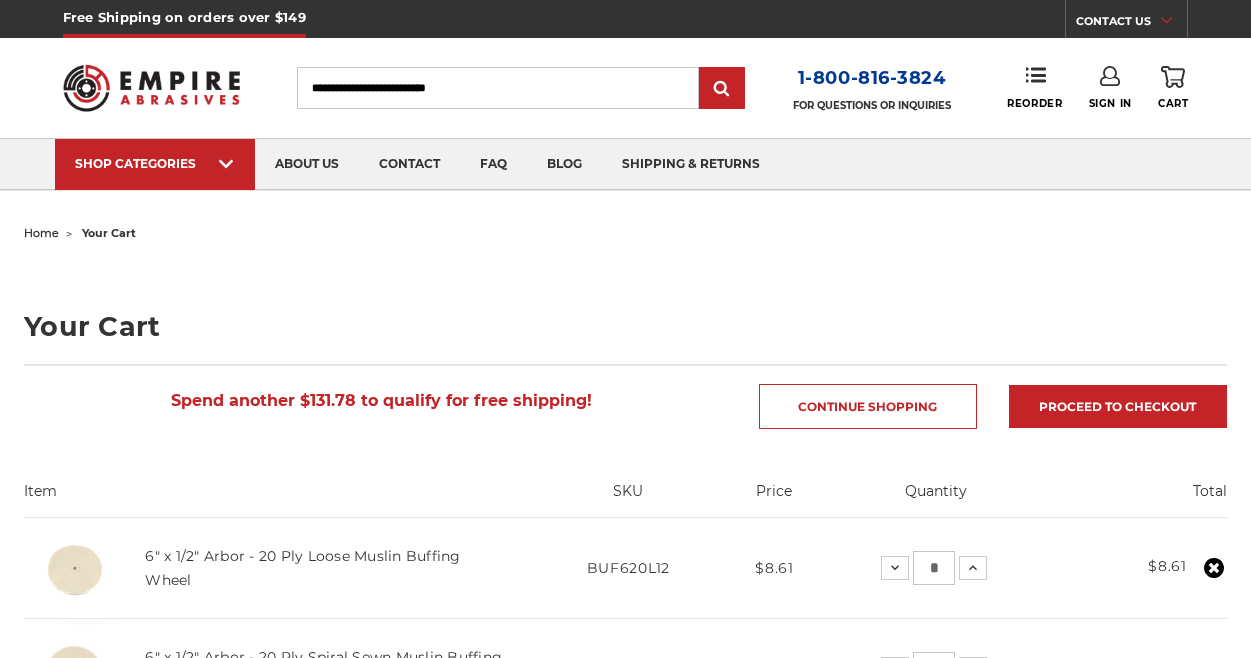 scroll, scrollTop: 0, scrollLeft: 0, axis: both 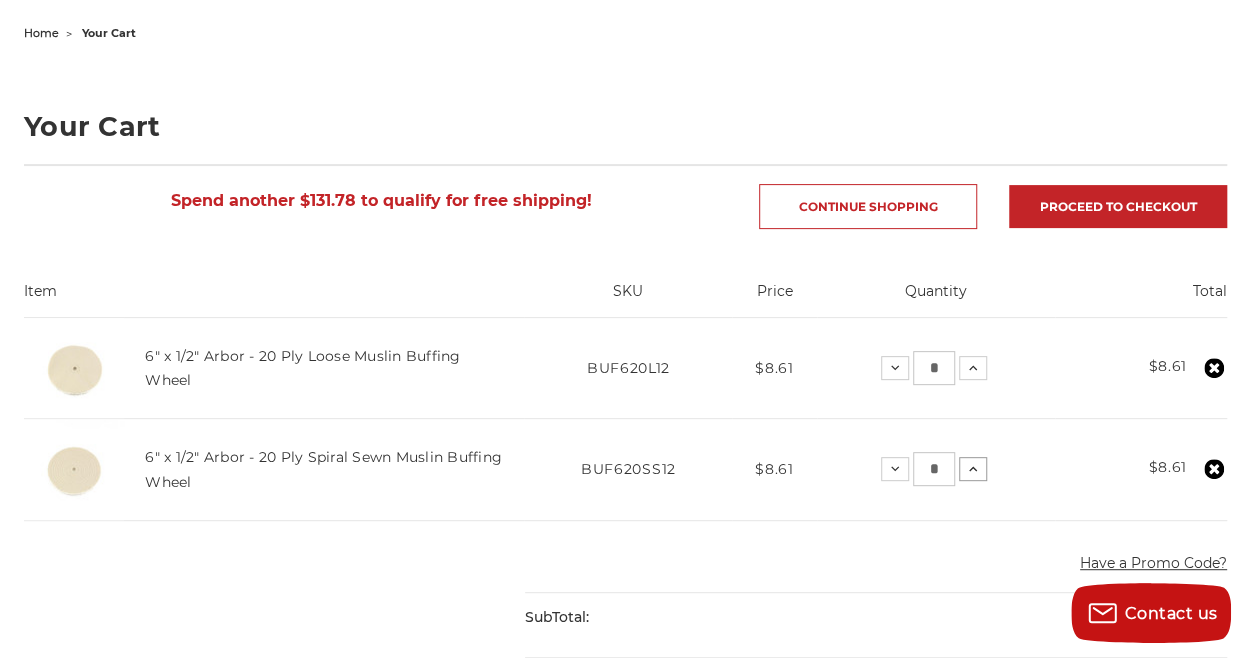 drag, startPoint x: 960, startPoint y: 467, endPoint x: 965, endPoint y: 439, distance: 28.442924 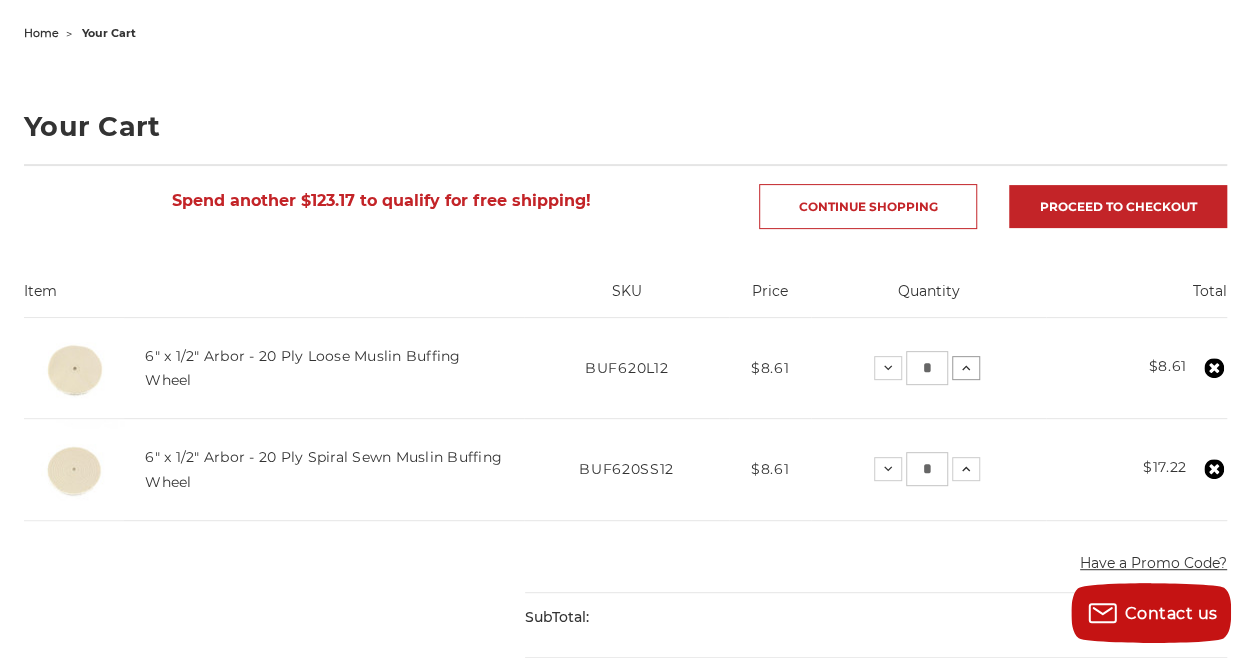 click at bounding box center [888, 368] 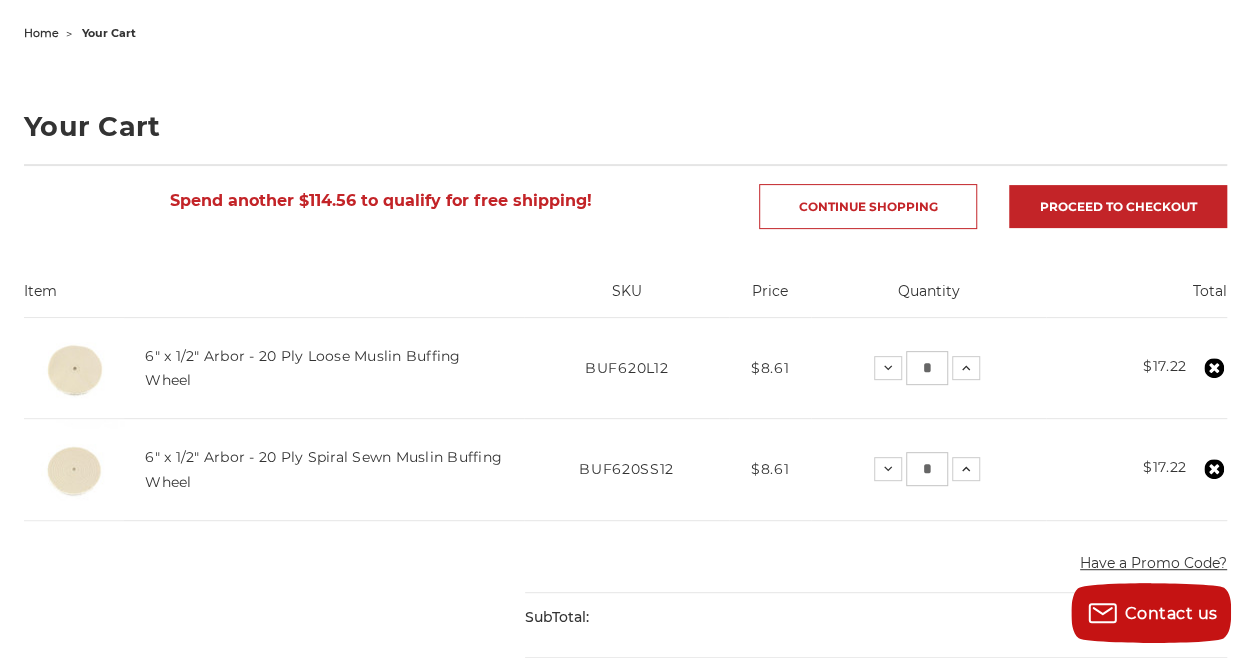 scroll, scrollTop: 0, scrollLeft: 0, axis: both 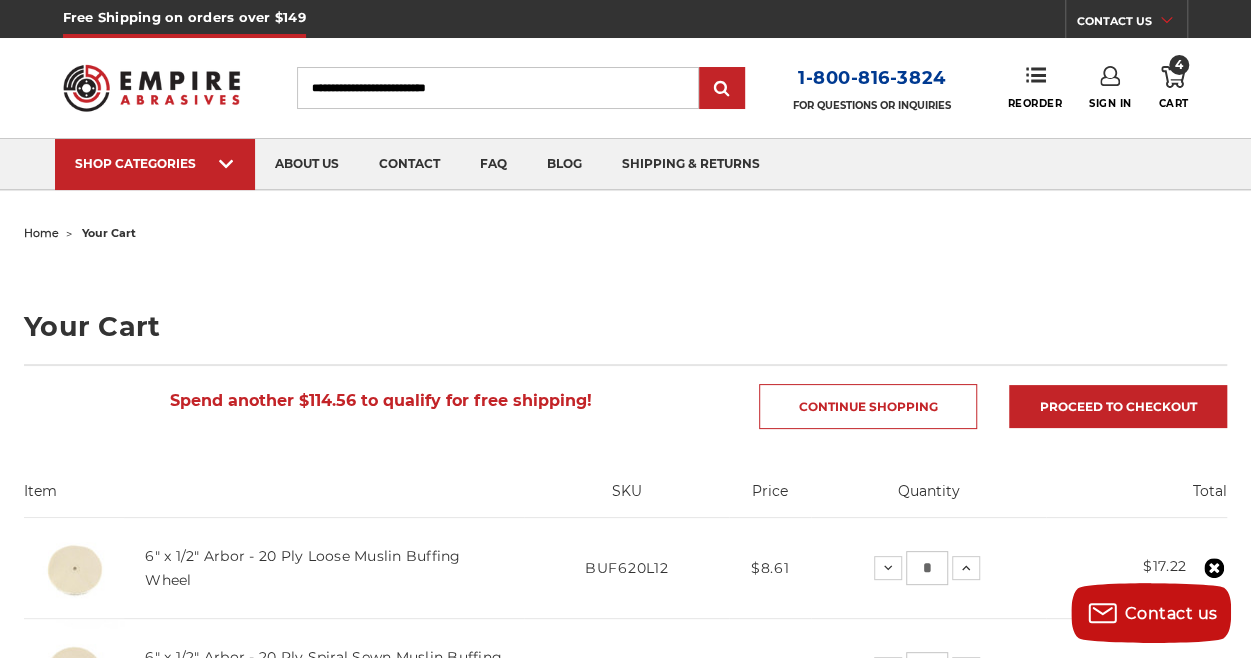 click on "Search" at bounding box center (498, 88) 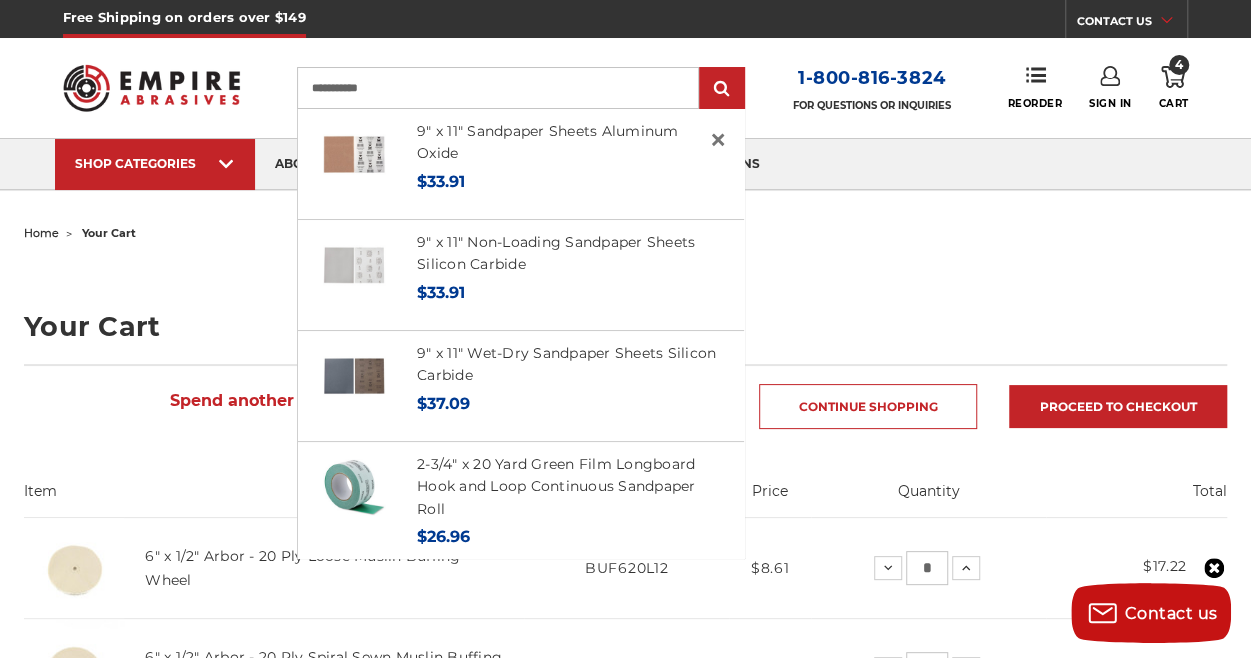 type on "**********" 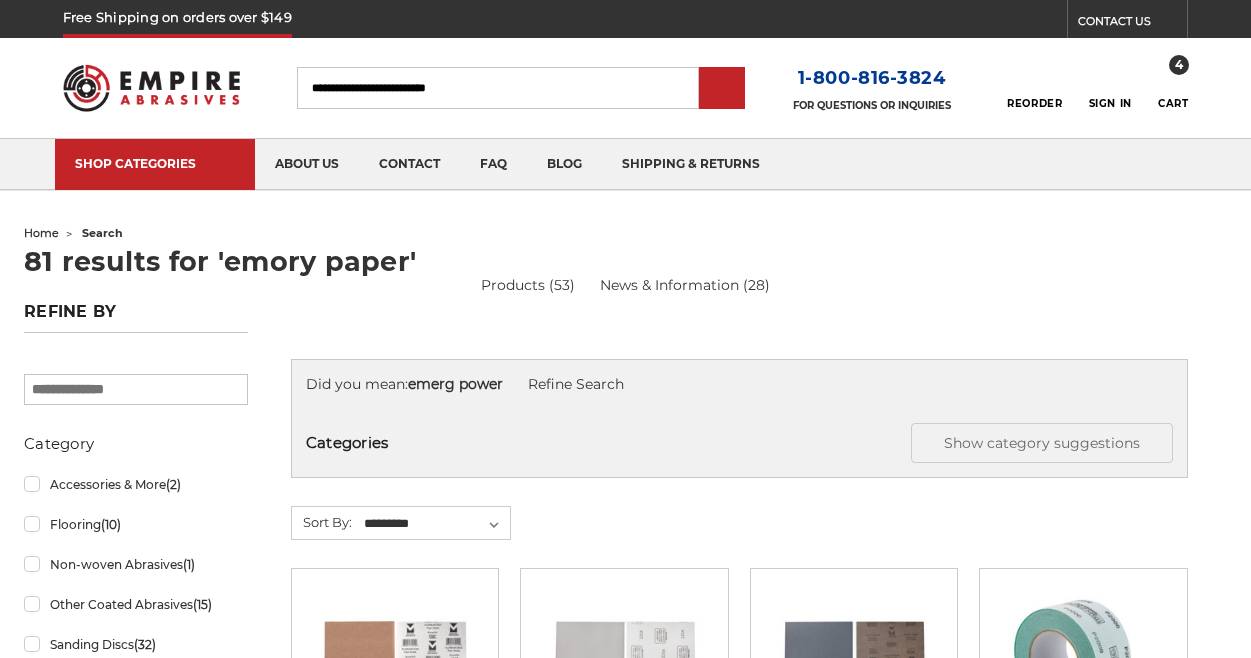 scroll, scrollTop: 0, scrollLeft: 0, axis: both 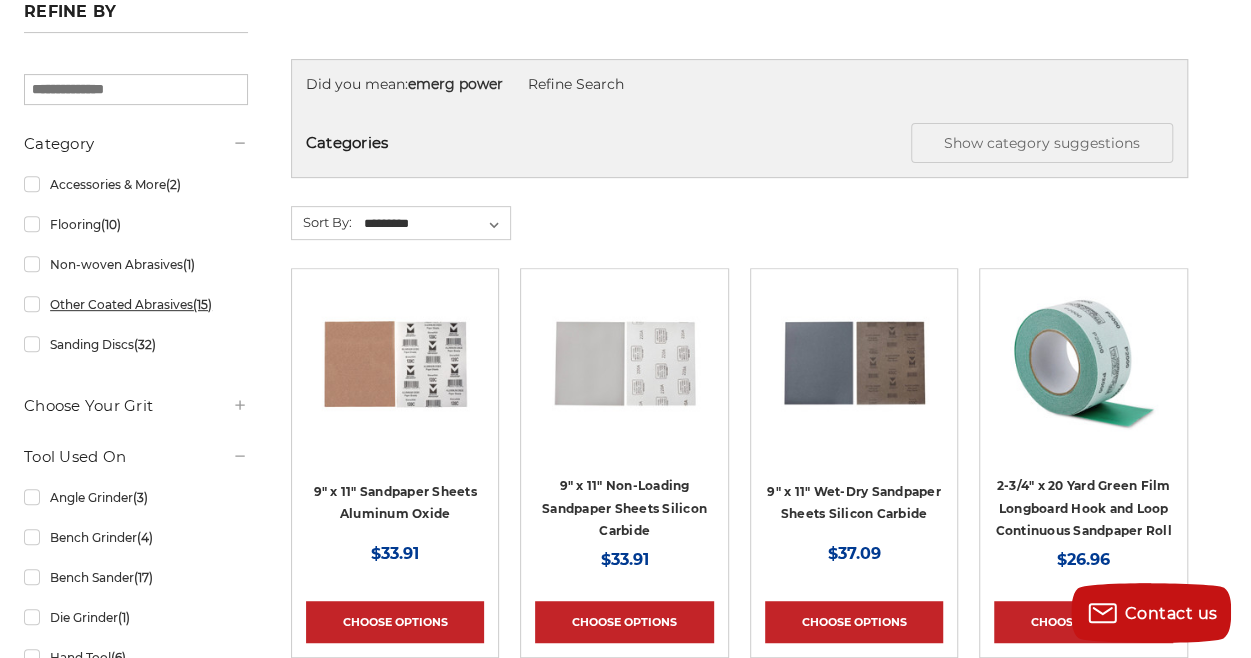 click on "Other Coated Abrasives
(15)" at bounding box center (136, 304) 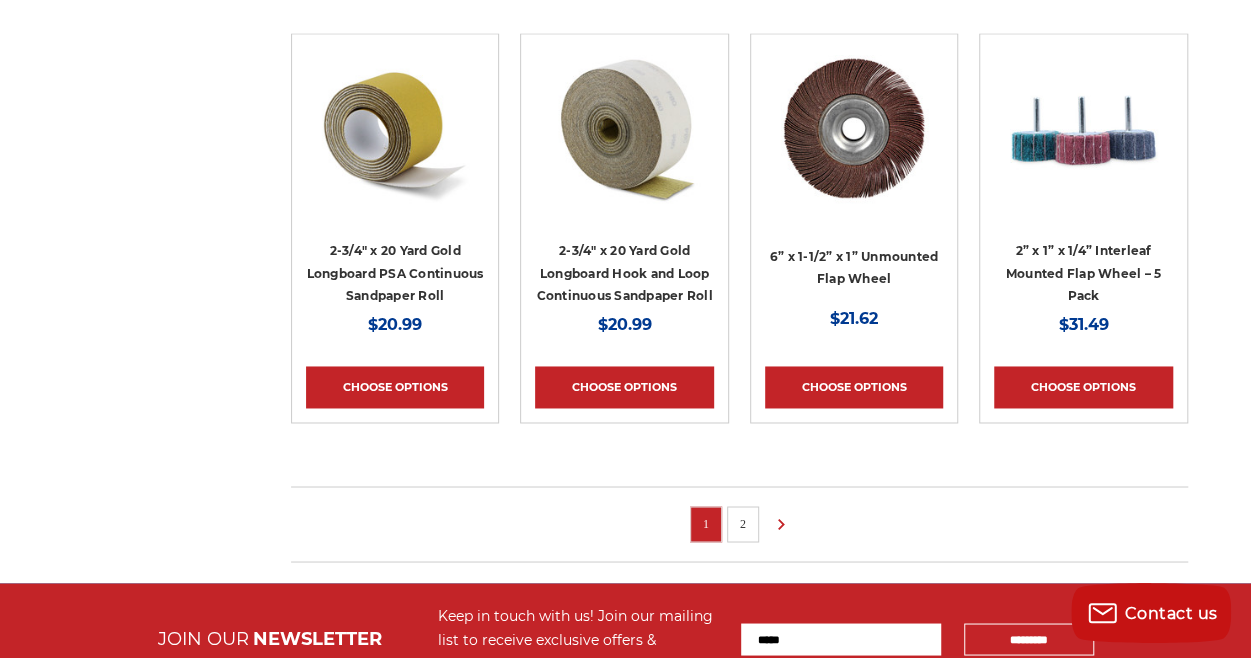scroll, scrollTop: 1400, scrollLeft: 0, axis: vertical 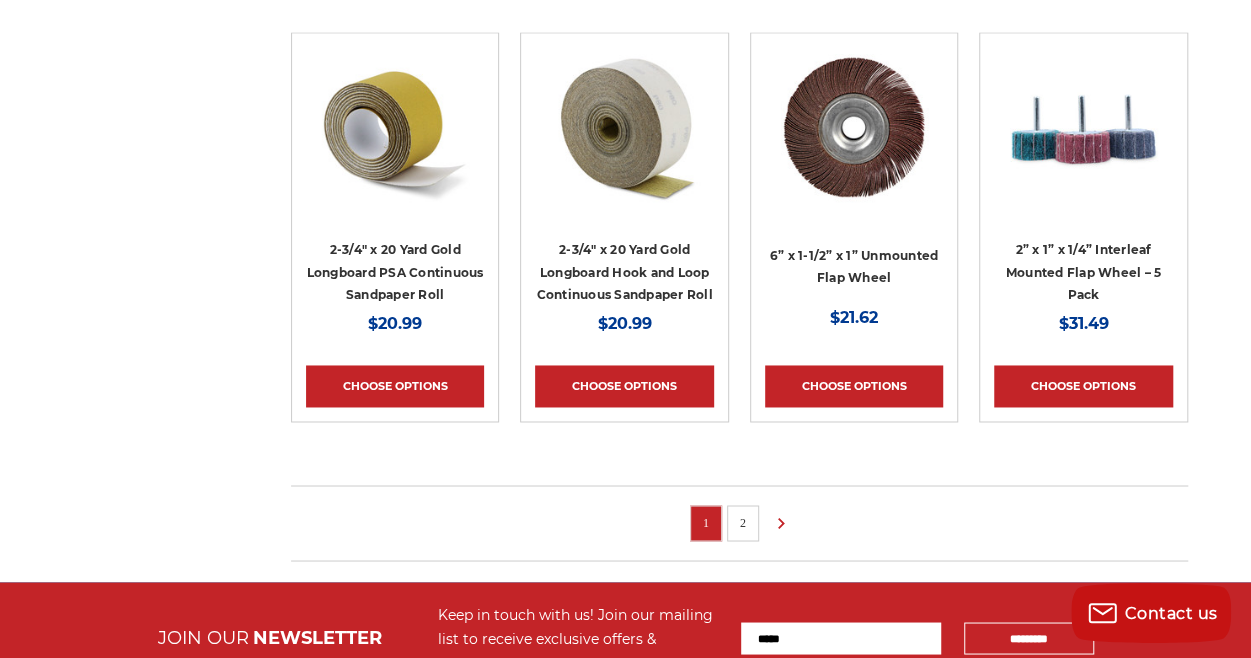 click on "2" at bounding box center [743, 522] 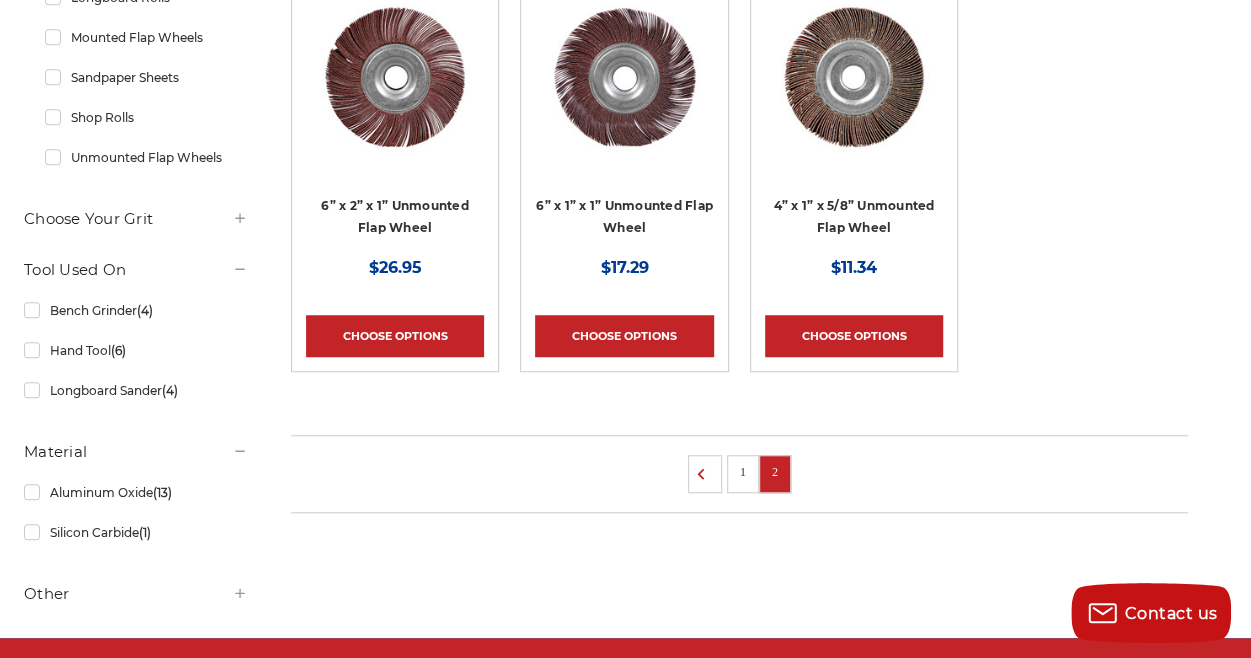scroll, scrollTop: 700, scrollLeft: 0, axis: vertical 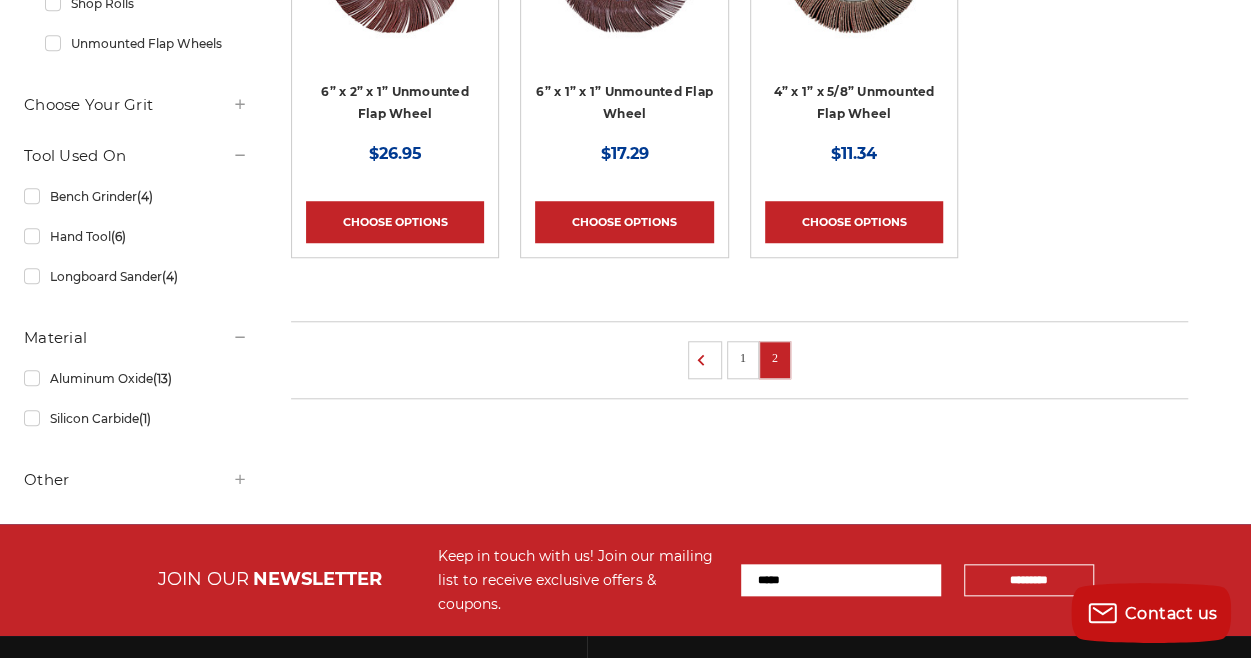 click on "1" at bounding box center (705, 360) 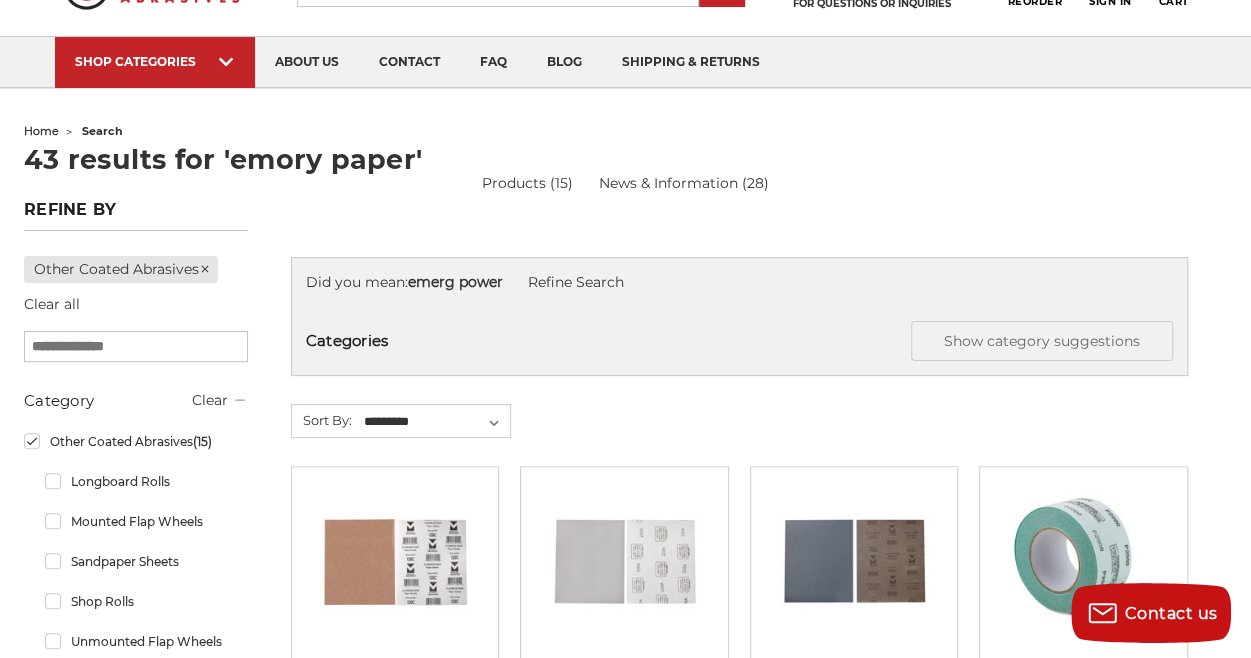 scroll, scrollTop: 200, scrollLeft: 0, axis: vertical 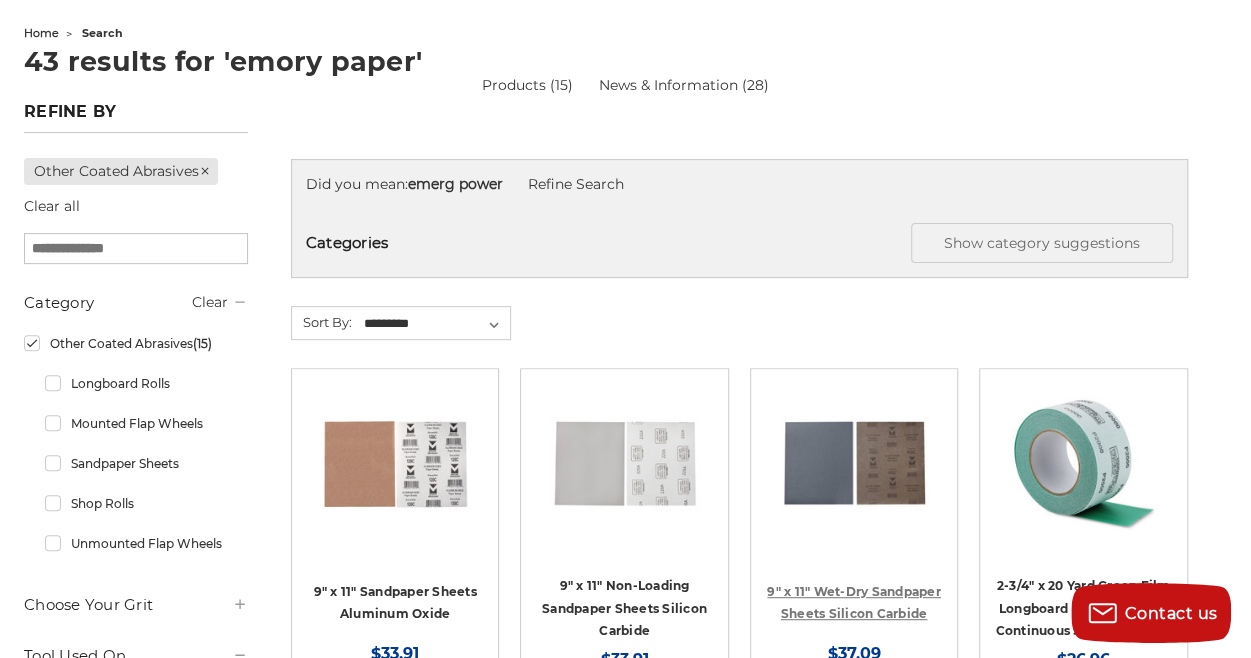 click on "9" x 11" Wet-Dry Sandpaper Sheets Silicon Carbide" at bounding box center (854, 603) 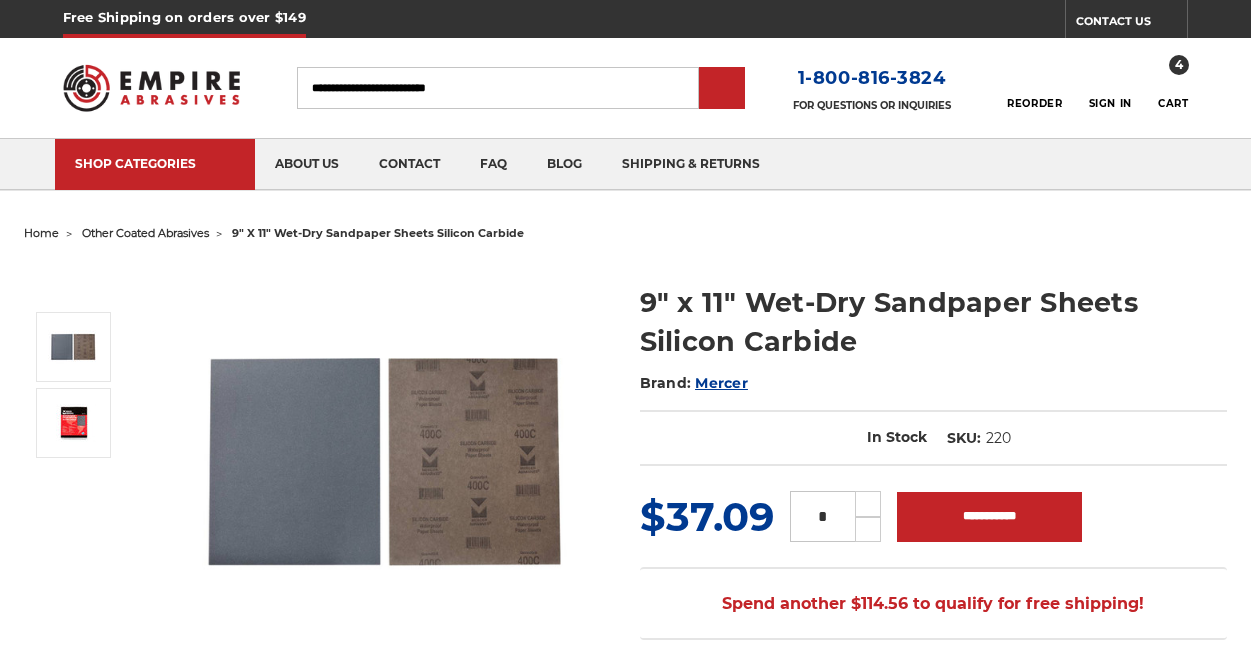 scroll, scrollTop: 0, scrollLeft: 0, axis: both 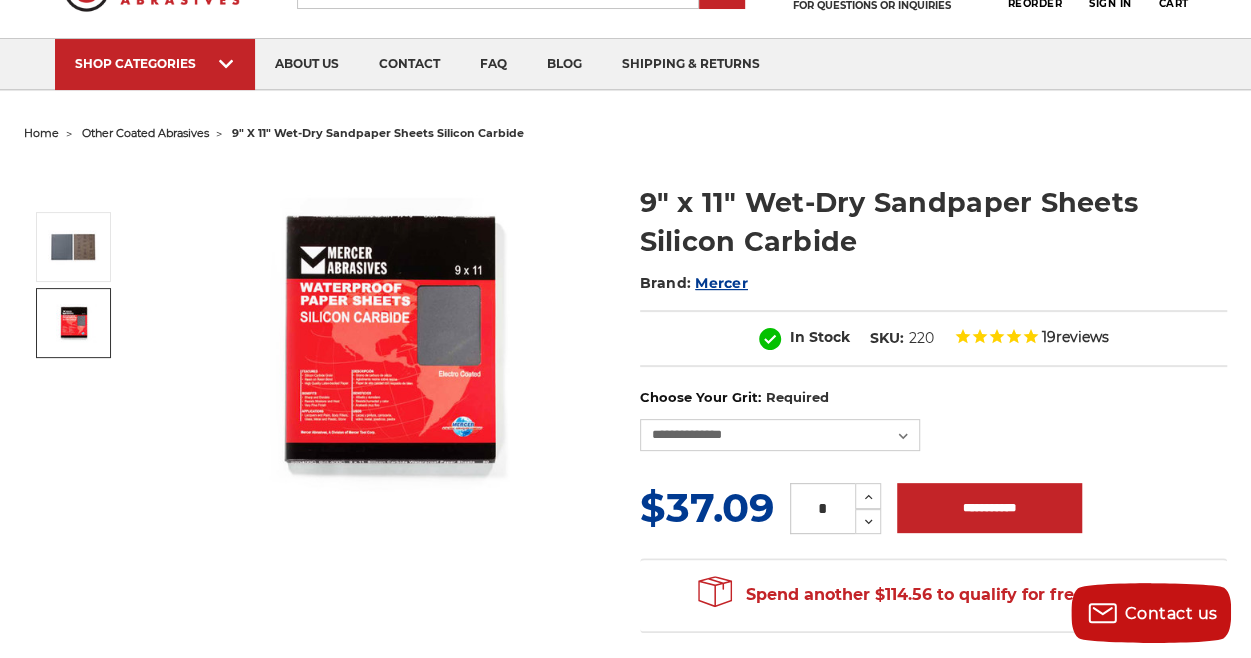 click at bounding box center (73, 323) 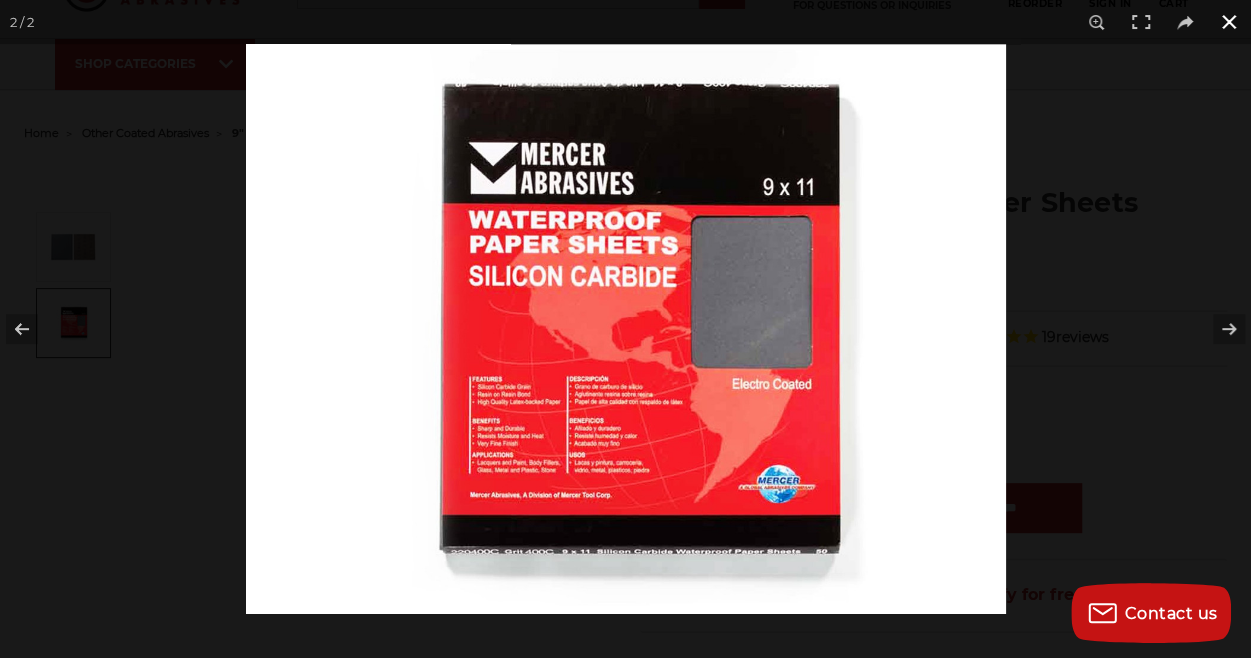 click at bounding box center [1229, 22] 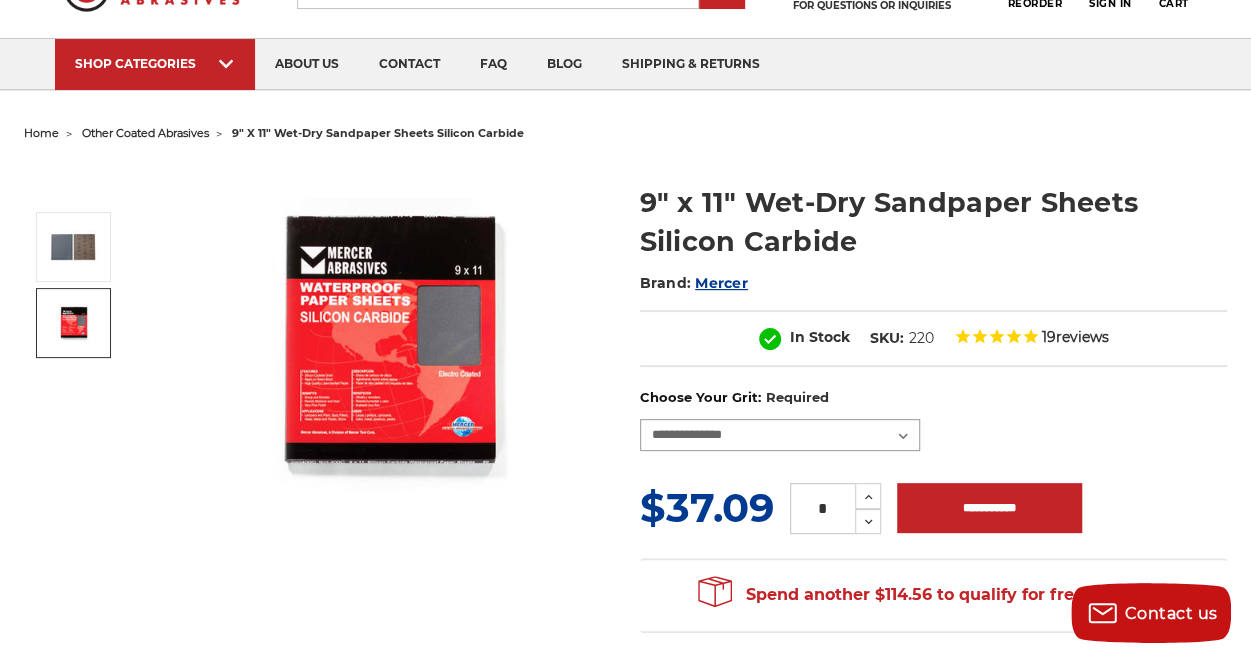 click on "**********" at bounding box center (780, 435) 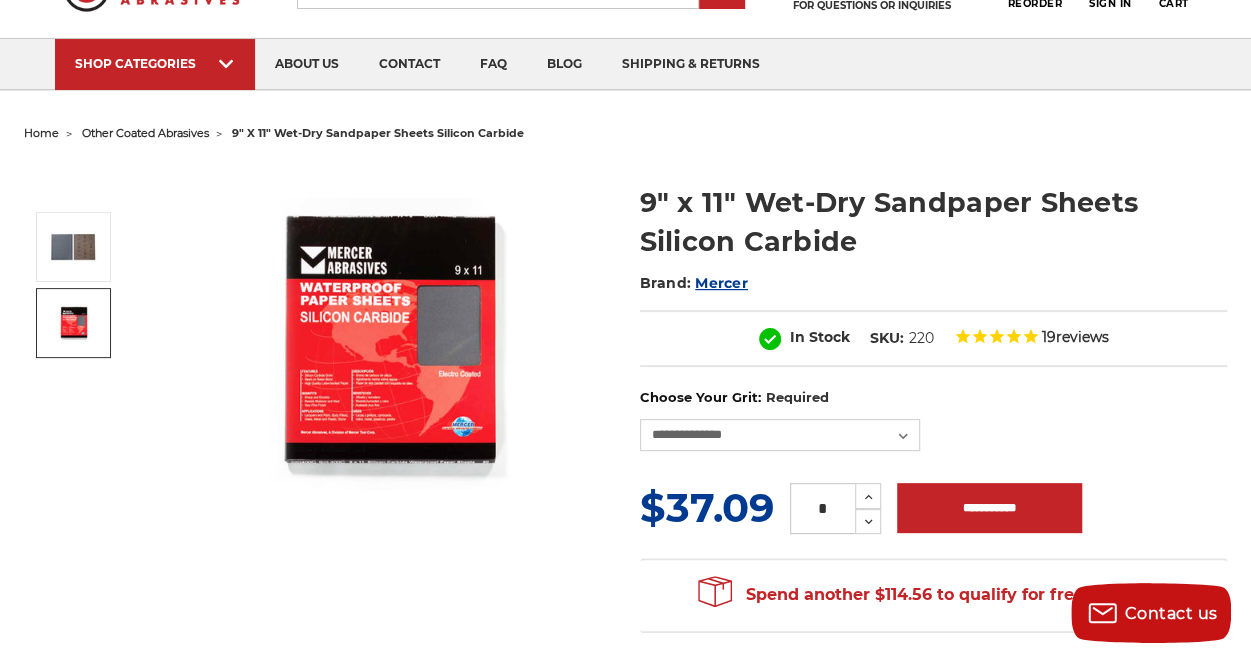 click on "**********" at bounding box center [933, 419] 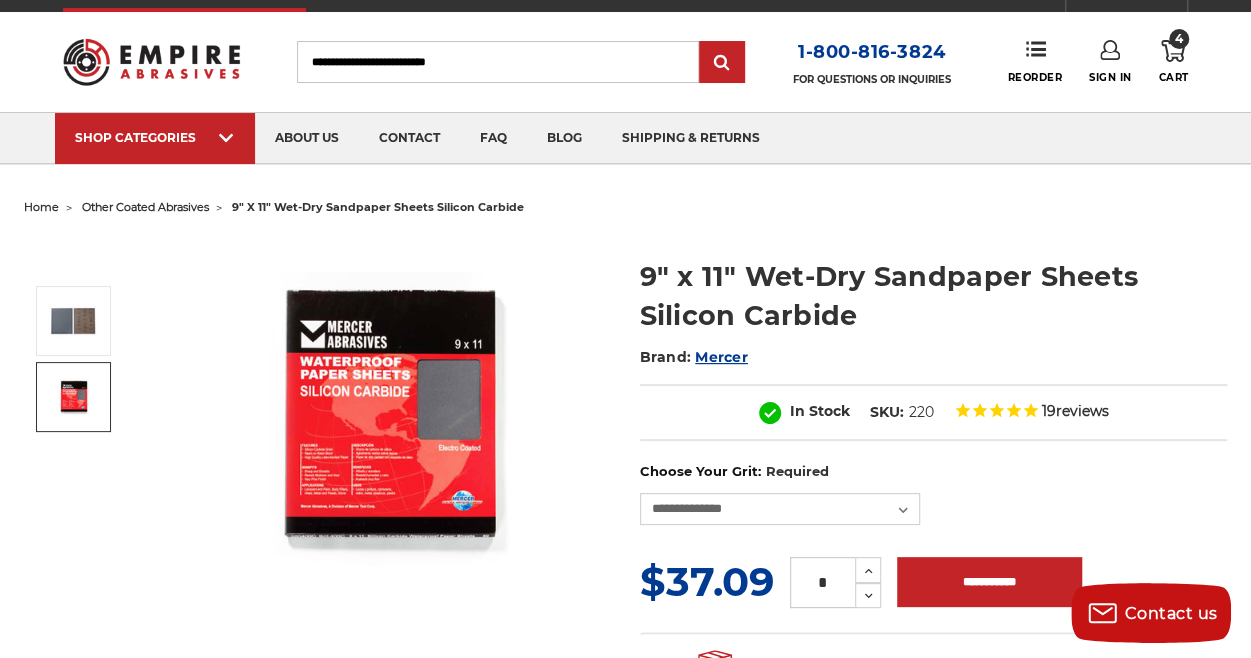 scroll, scrollTop: 0, scrollLeft: 0, axis: both 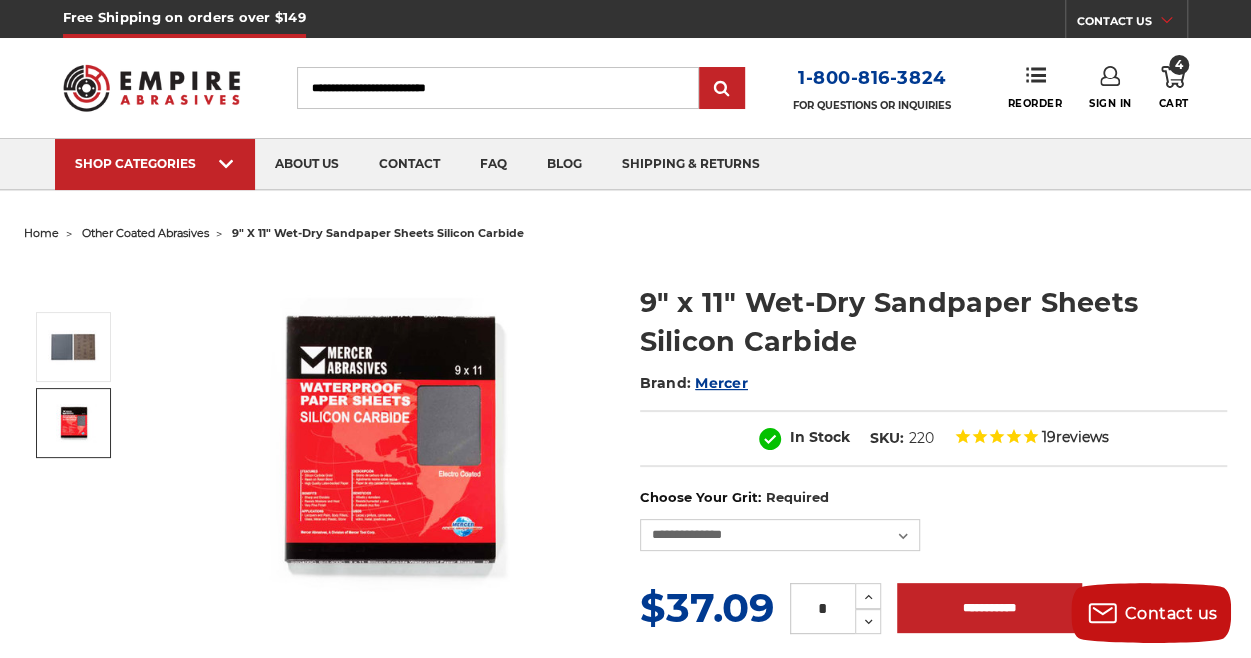 click at bounding box center [1173, 77] 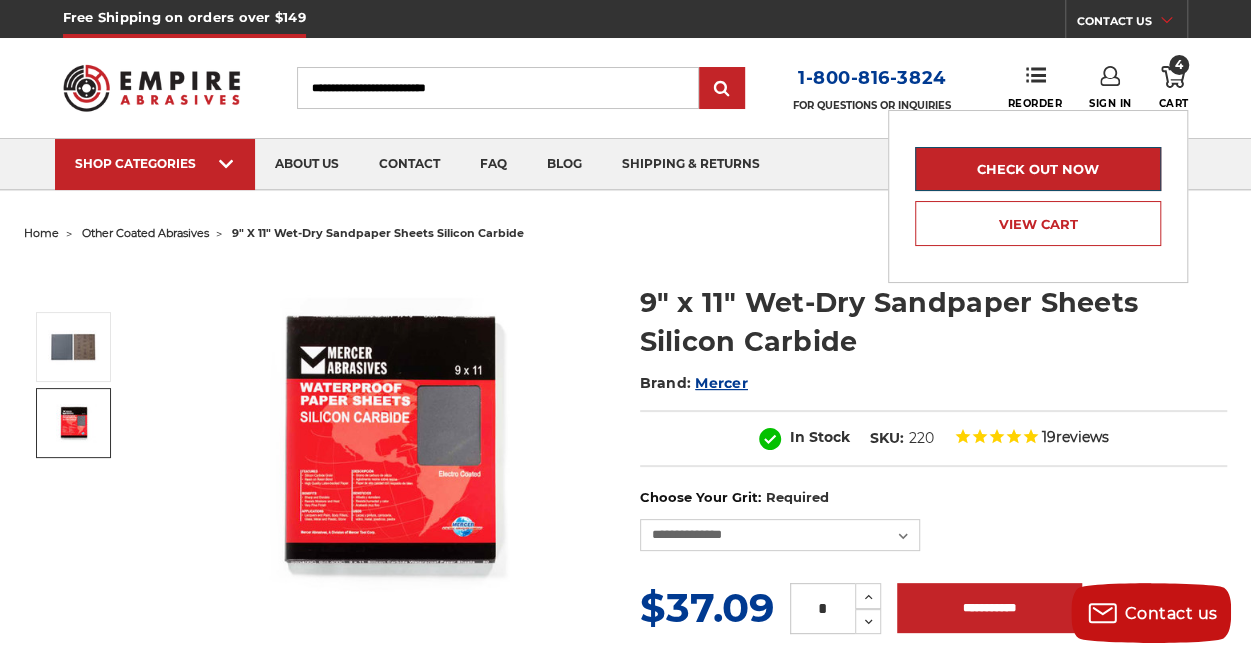 drag, startPoint x: 1044, startPoint y: 168, endPoint x: 1049, endPoint y: 159, distance: 10.29563 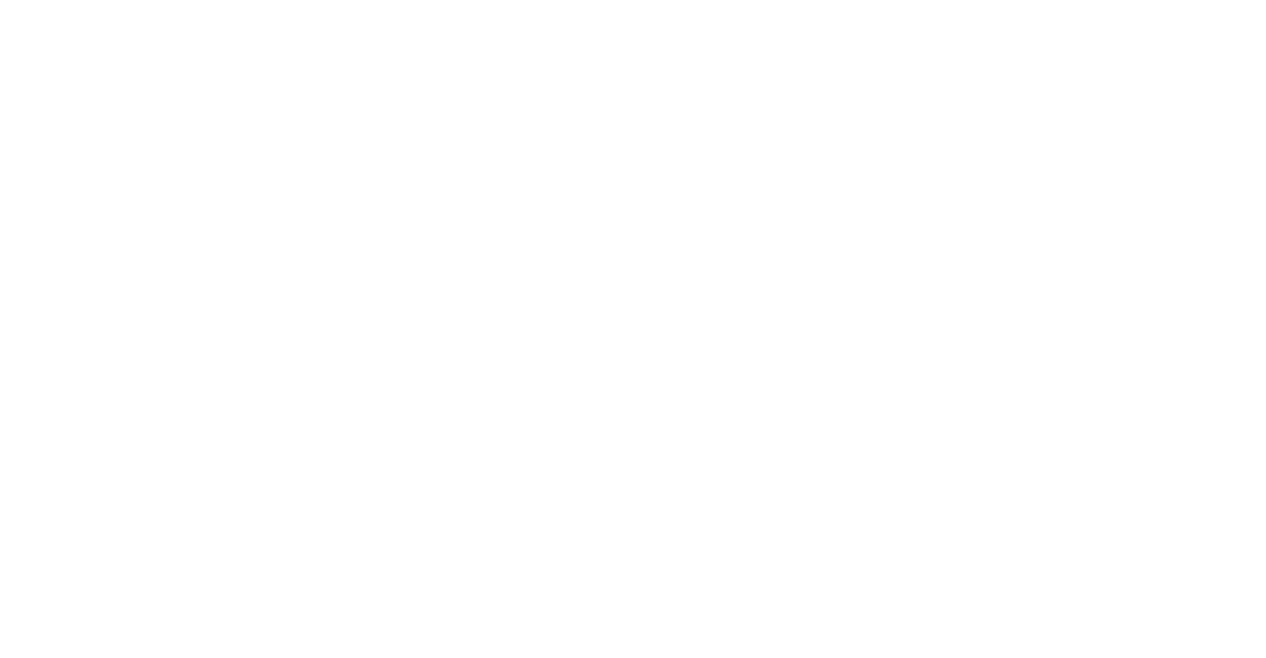 scroll, scrollTop: 0, scrollLeft: 0, axis: both 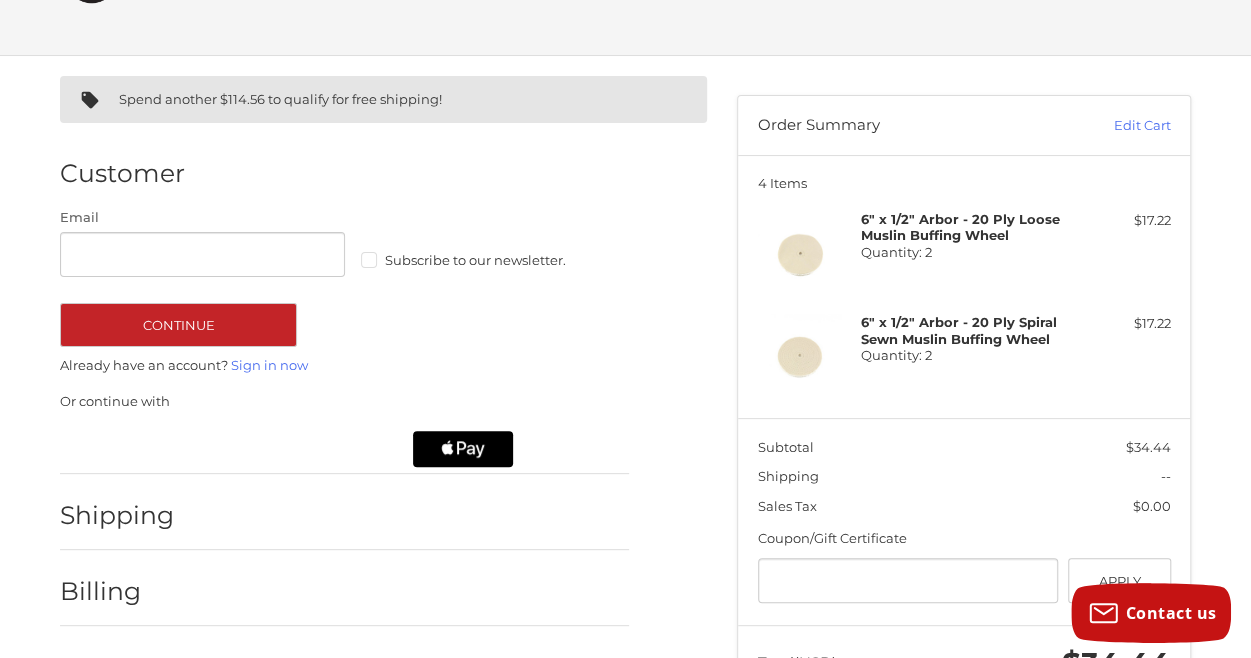 click on "Subscribe to our newsletter." at bounding box center [503, 260] 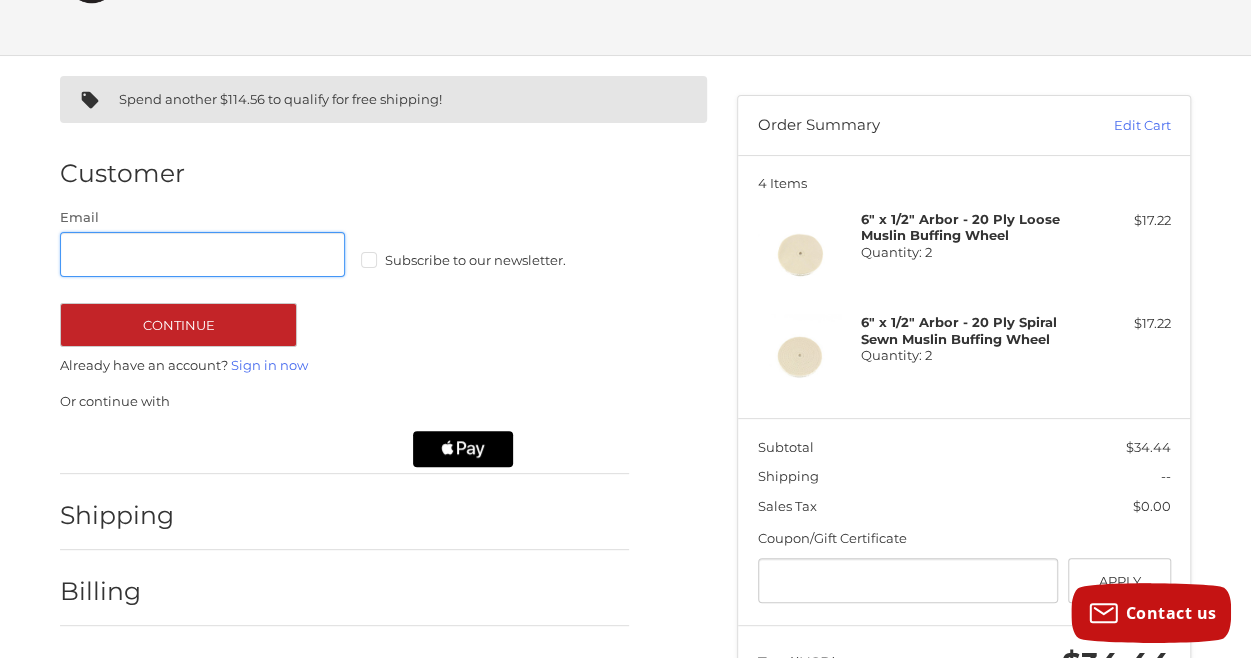 click on "Email" at bounding box center (202, 254) 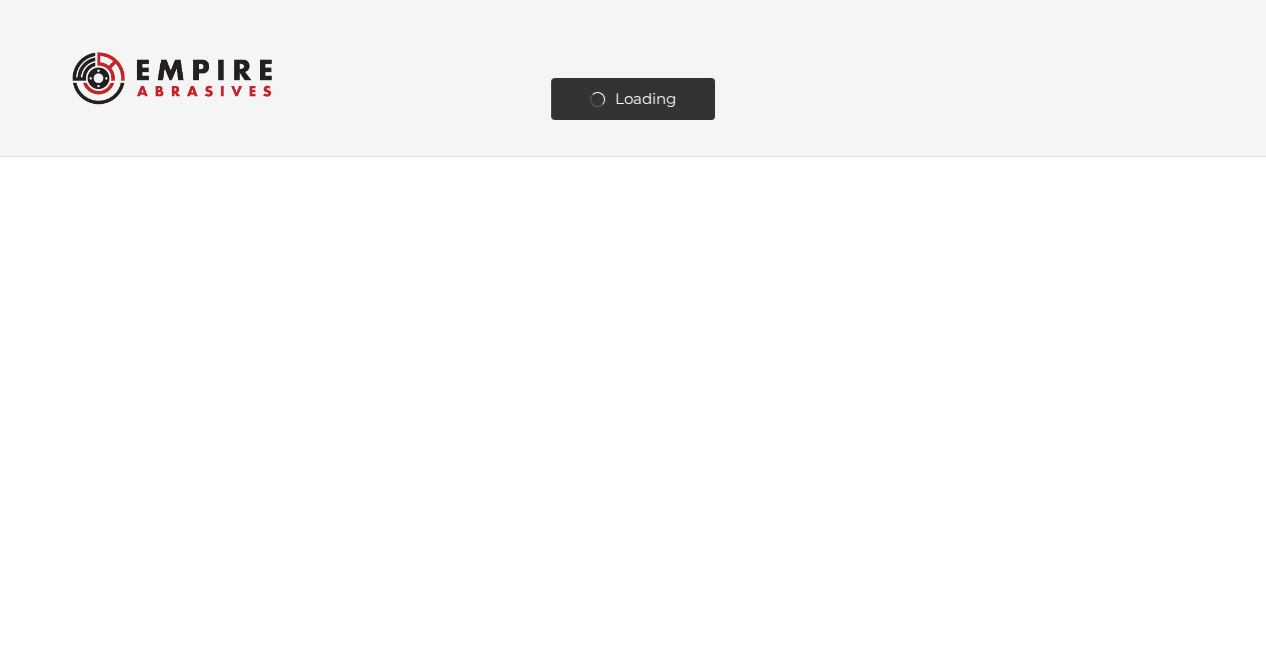 scroll, scrollTop: 0, scrollLeft: 0, axis: both 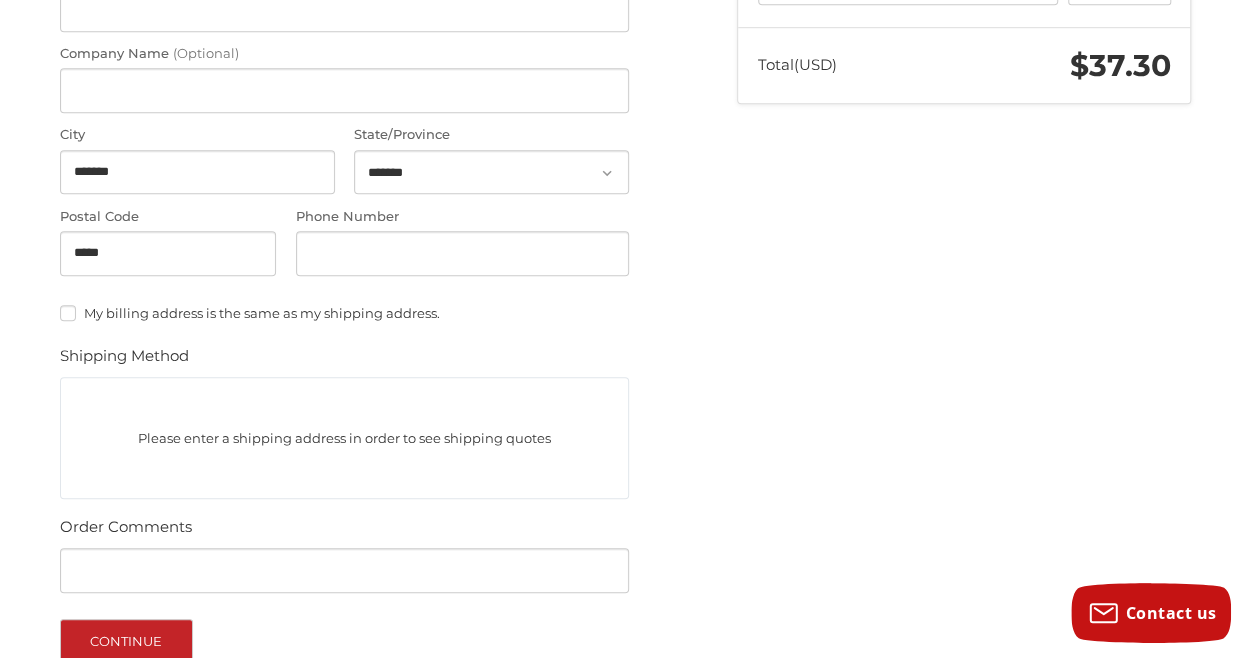 click on "Please enter a shipping address in order to see shipping quotes" at bounding box center [344, 438] 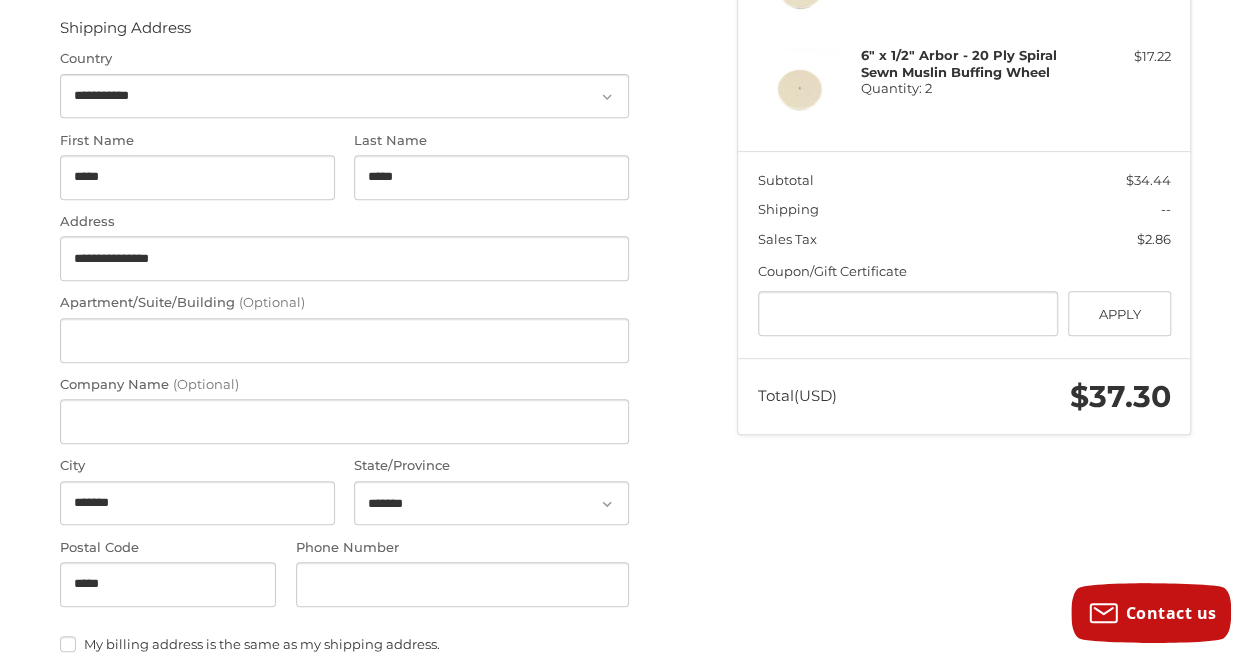 scroll, scrollTop: 500, scrollLeft: 0, axis: vertical 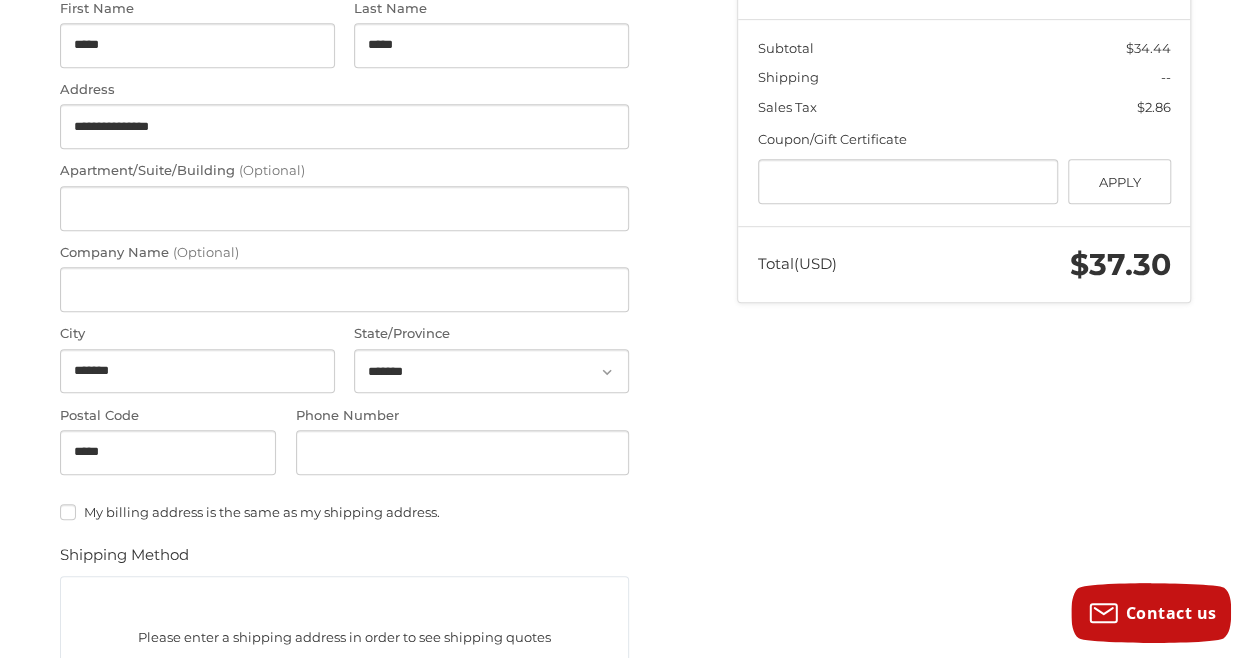 click on "My billing address is the same as my shipping address." at bounding box center [344, 512] 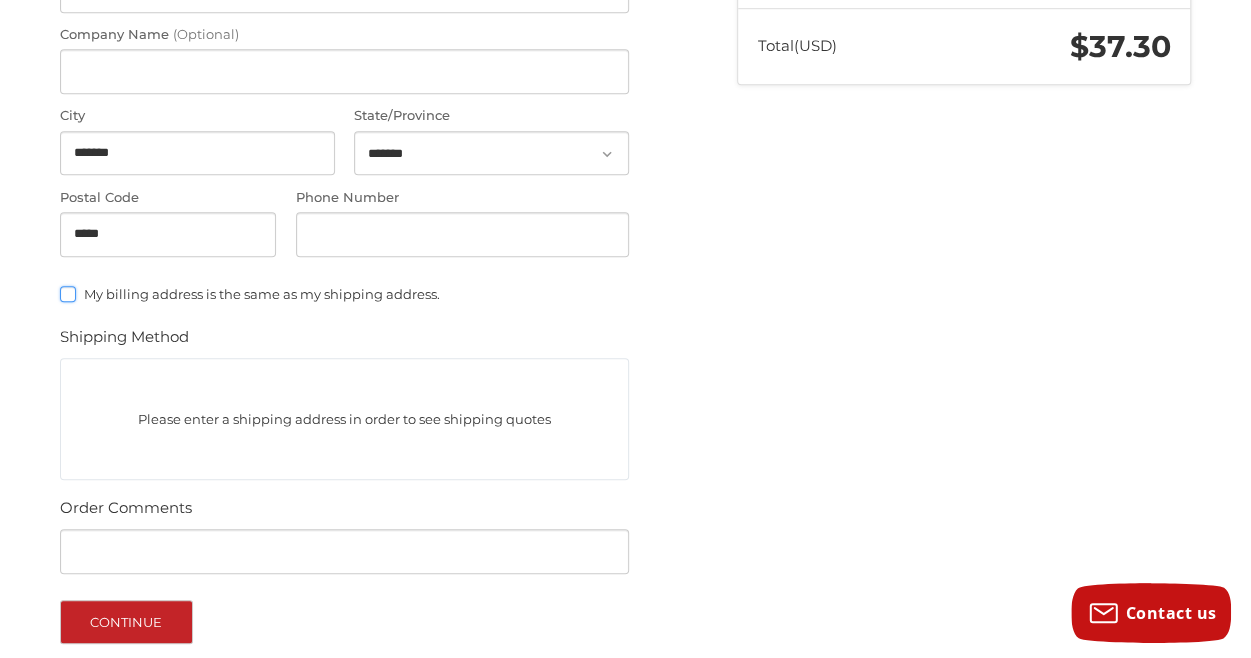 scroll, scrollTop: 800, scrollLeft: 0, axis: vertical 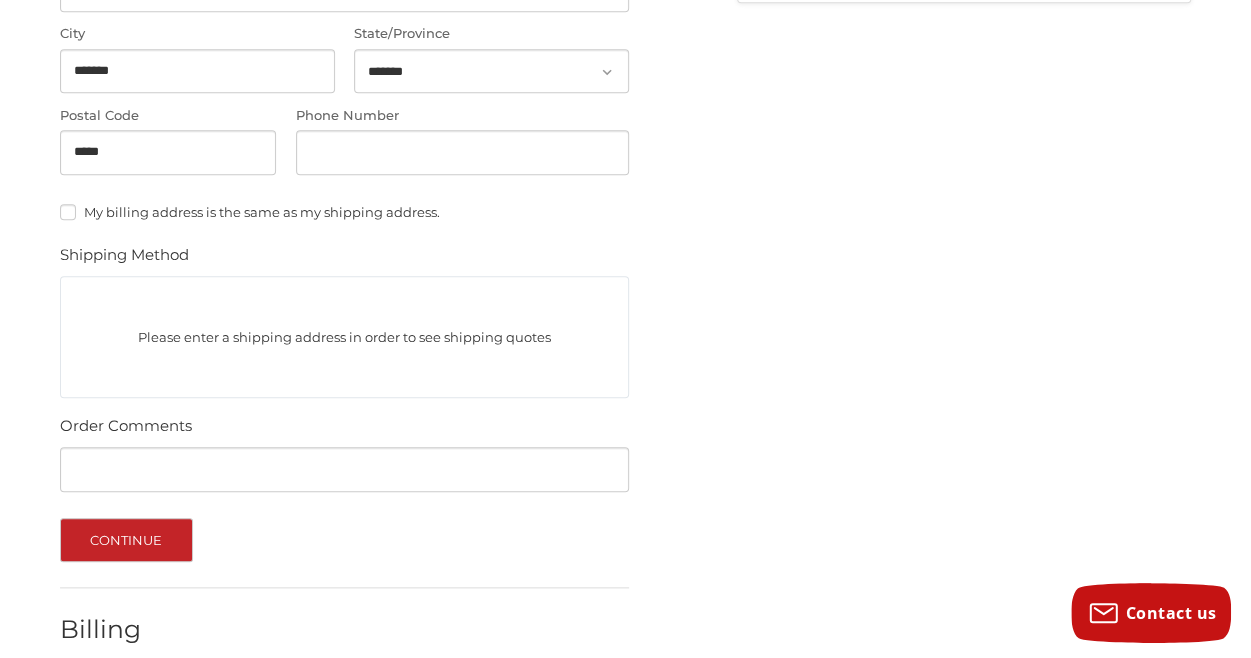 click on "Please enter a shipping address in order to see shipping quotes" at bounding box center (344, 337) 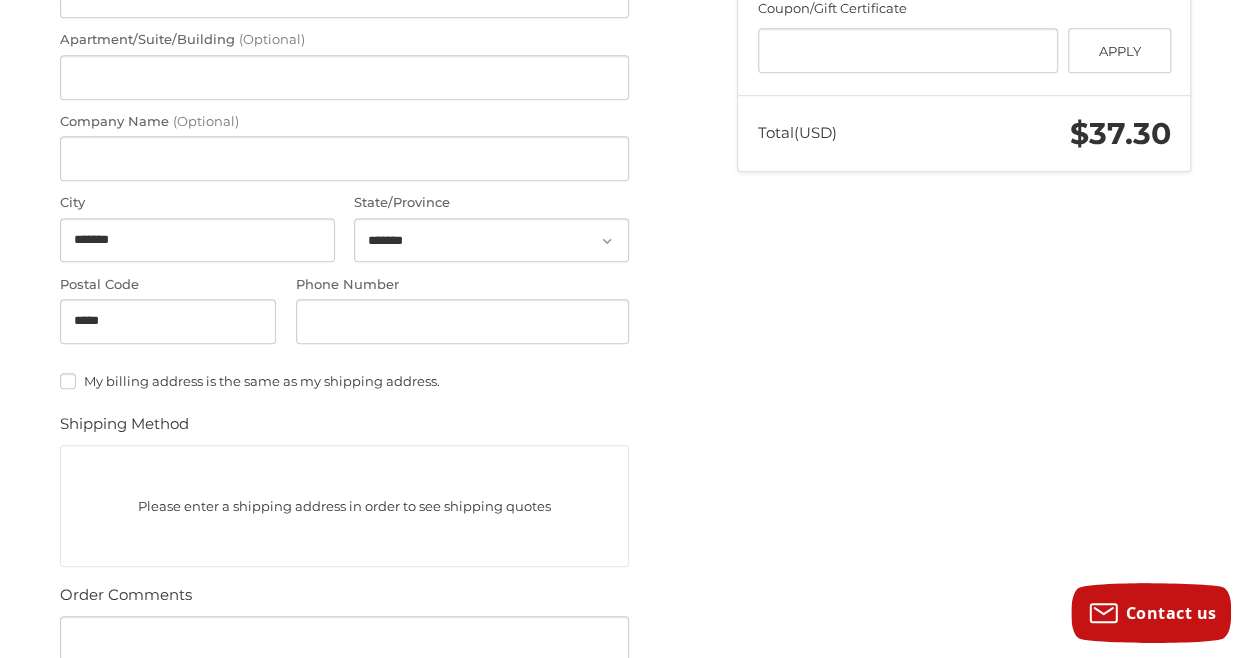 scroll, scrollTop: 600, scrollLeft: 0, axis: vertical 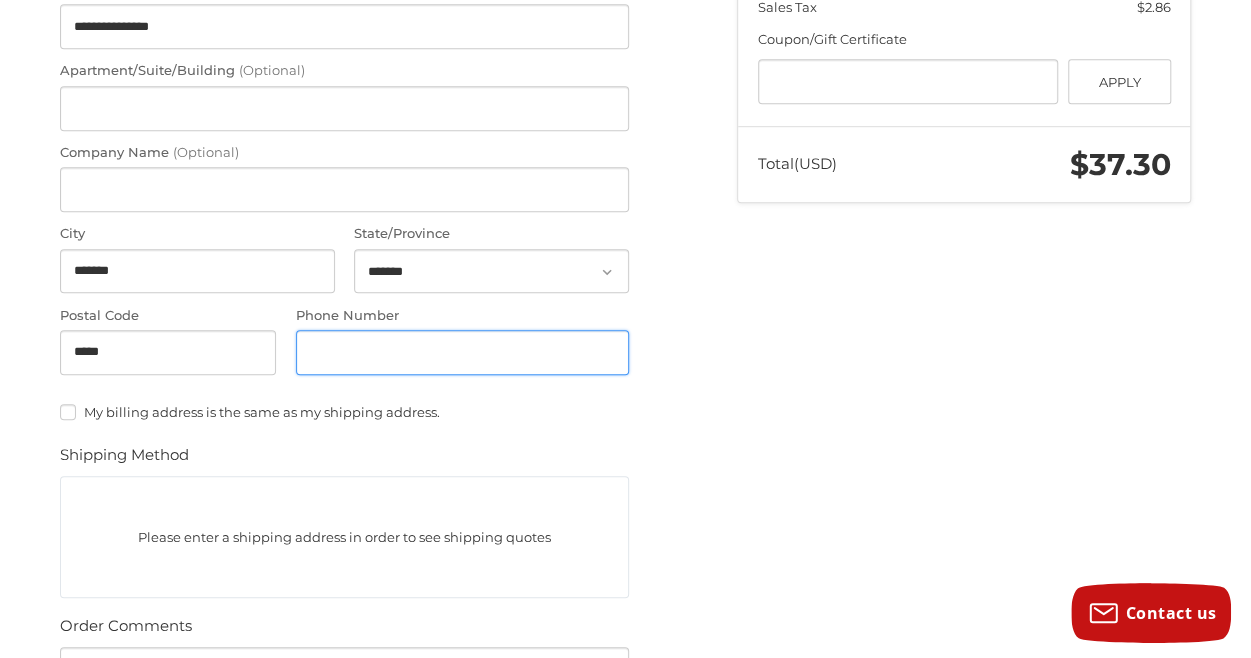 click on "Phone Number" at bounding box center (463, 352) 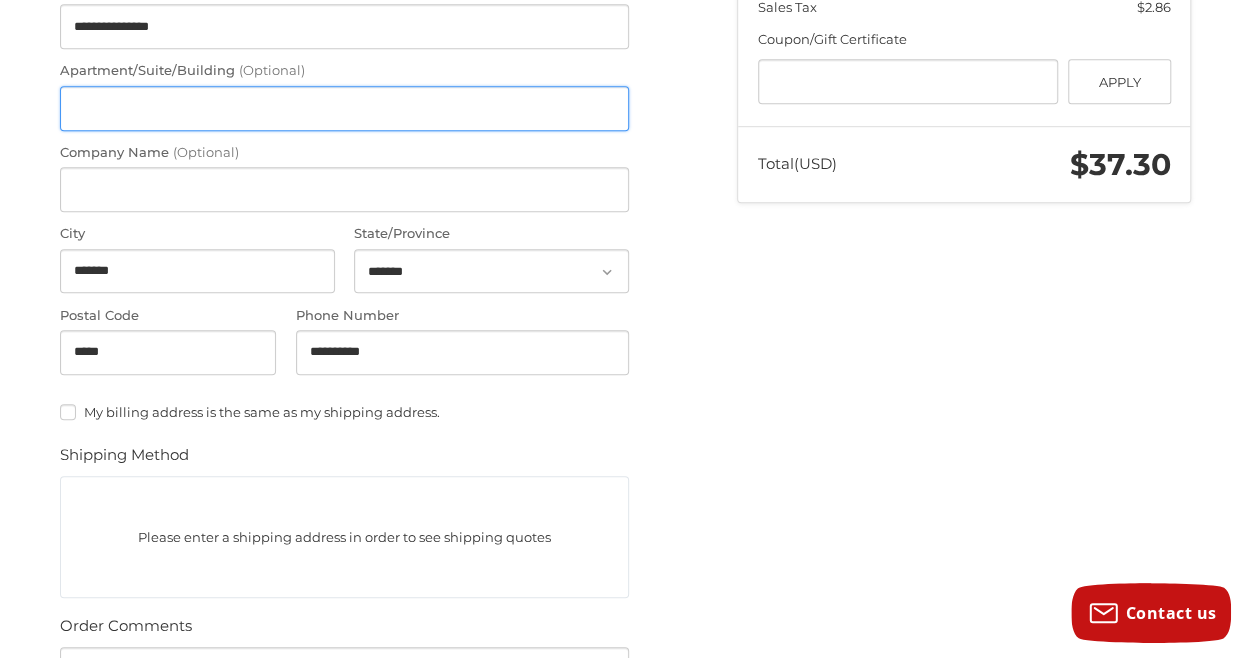 type on "**********" 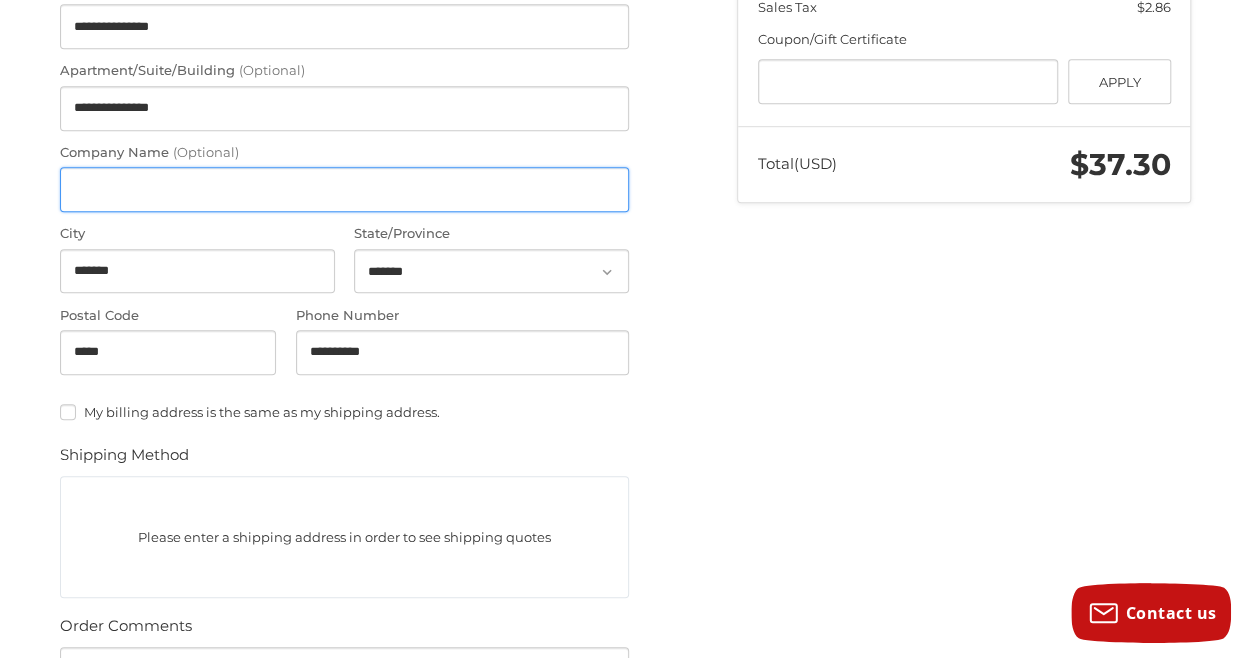 type on "**********" 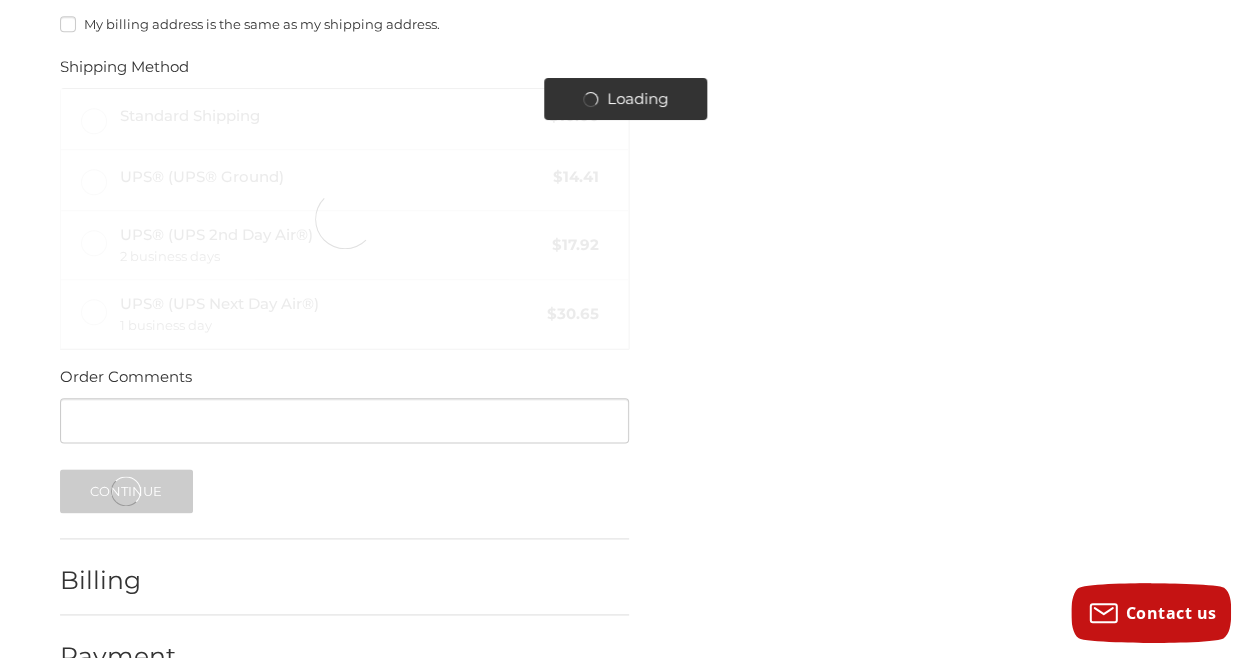 scroll, scrollTop: 1000, scrollLeft: 0, axis: vertical 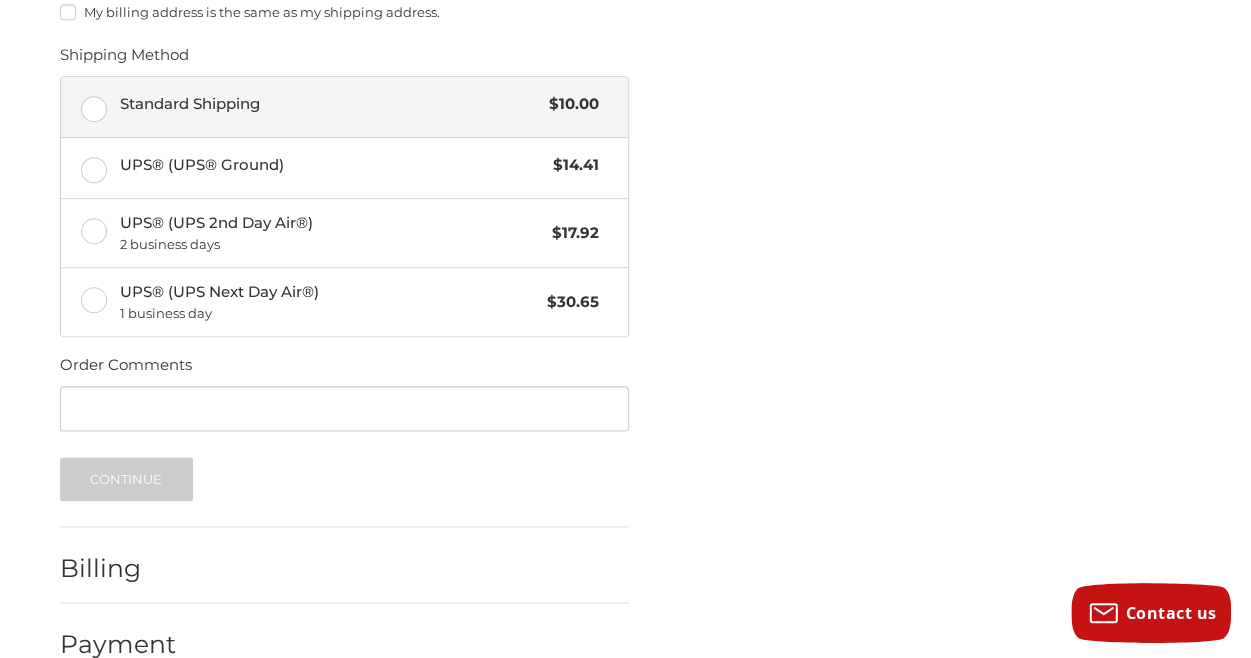 click on "Standard Shipping $10.00" at bounding box center (344, 107) 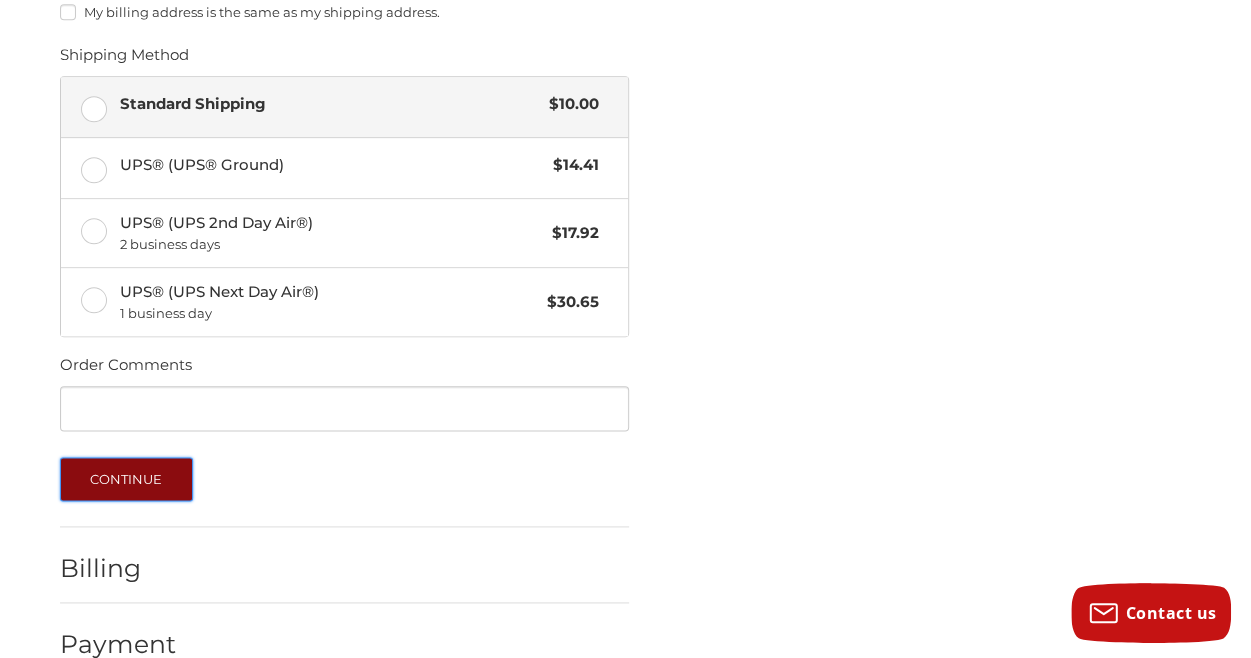 click on "Continue" at bounding box center (126, 479) 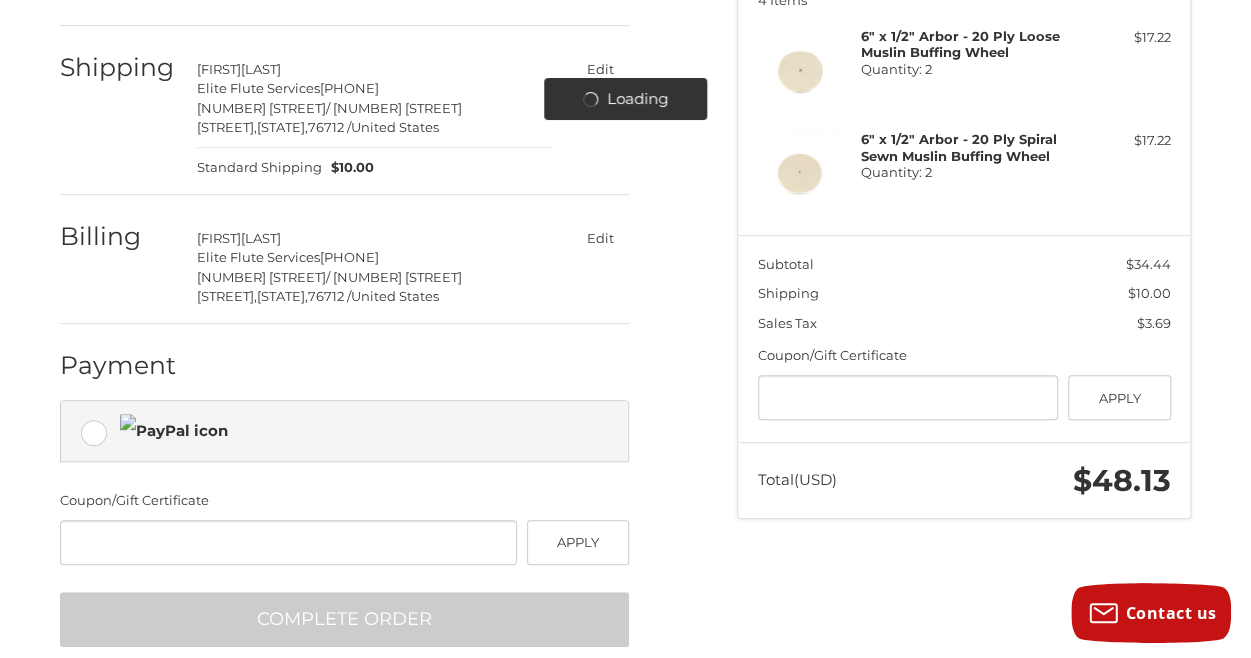 scroll, scrollTop: 313, scrollLeft: 0, axis: vertical 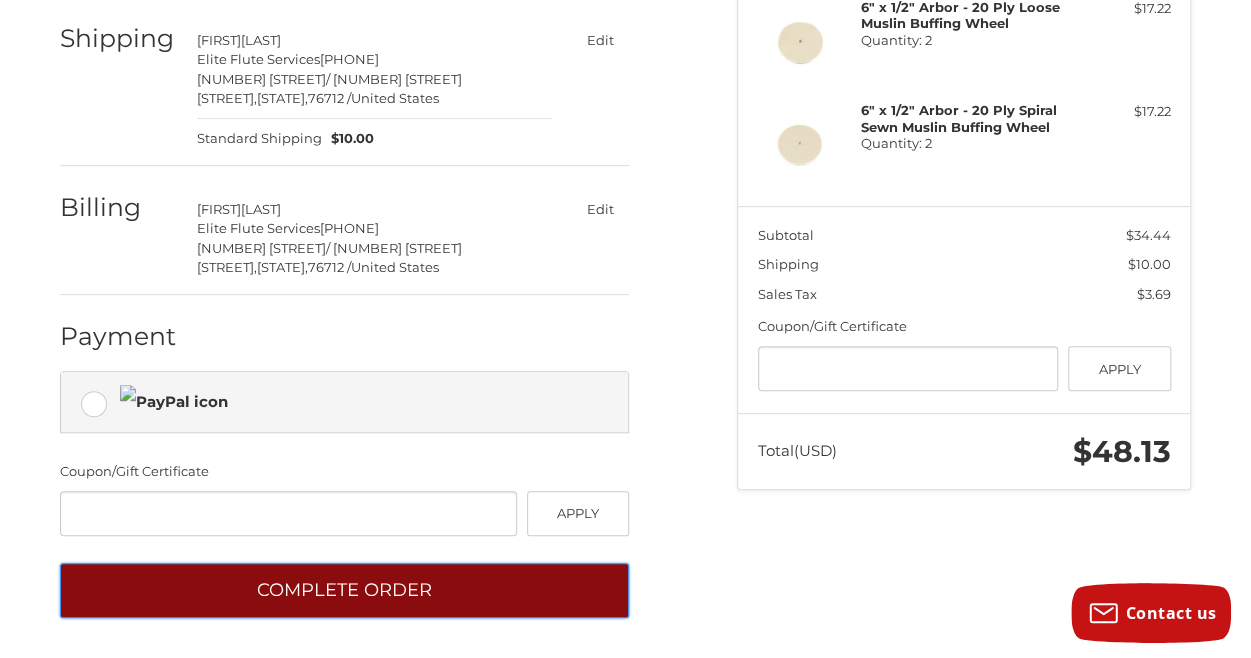 click on "Complete order" at bounding box center (344, 590) 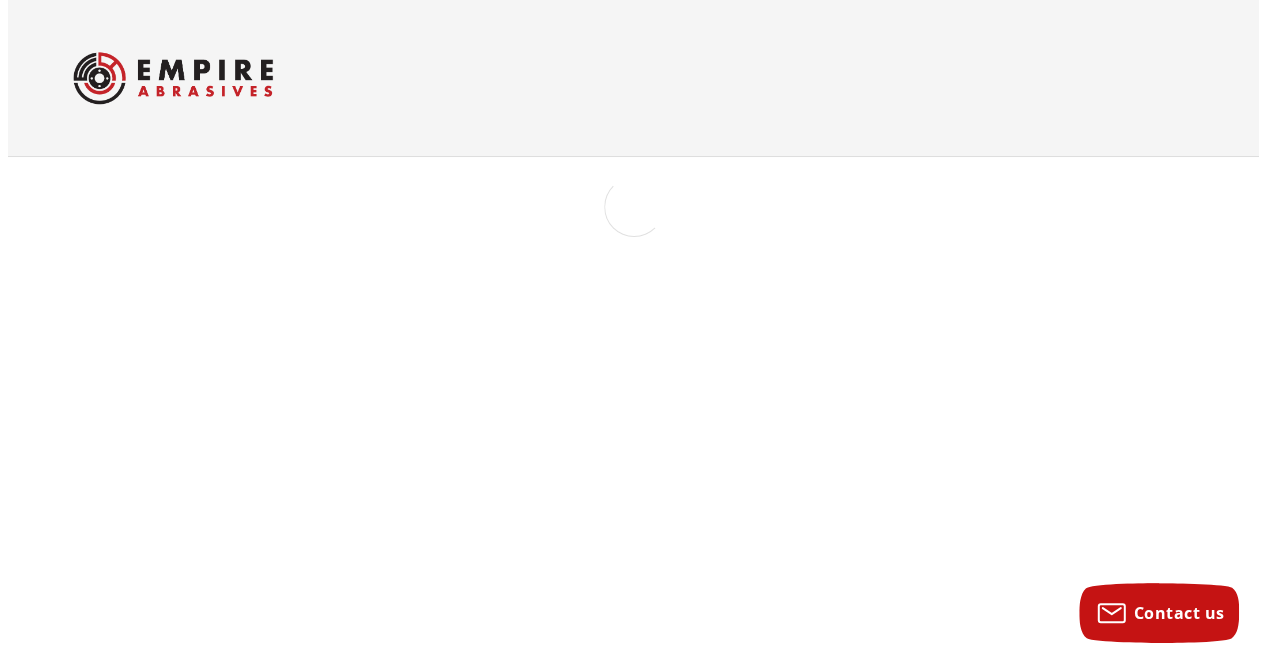 scroll, scrollTop: 0, scrollLeft: 0, axis: both 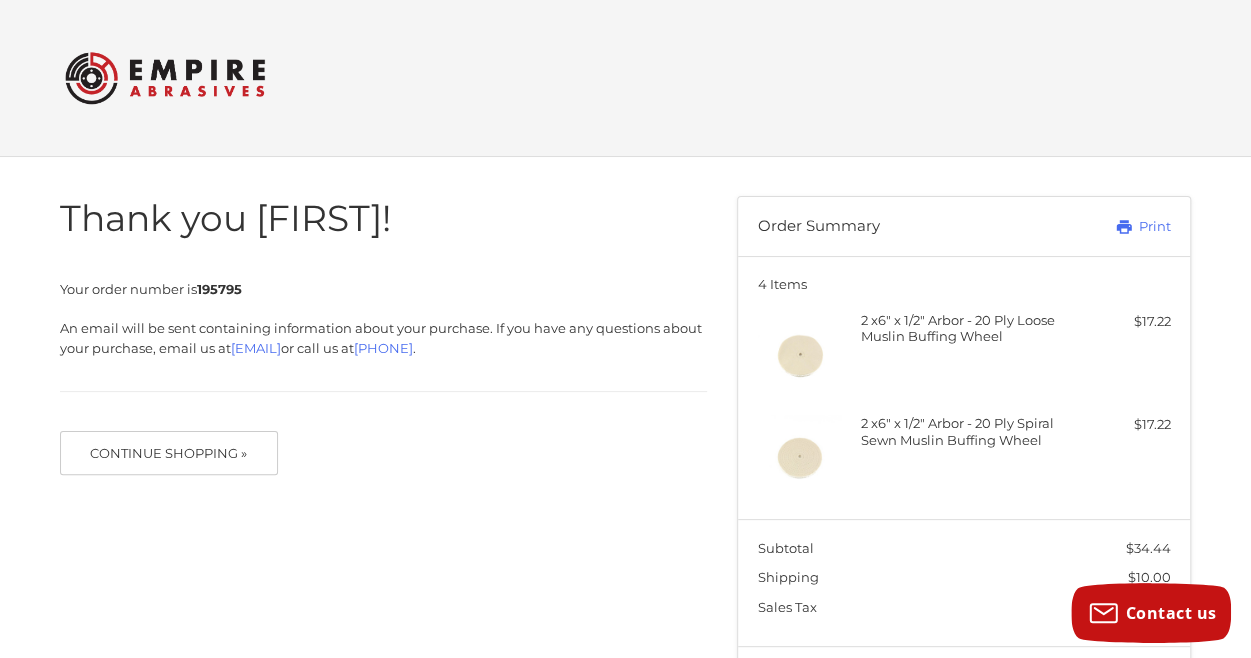 click at bounding box center [626, 78] 